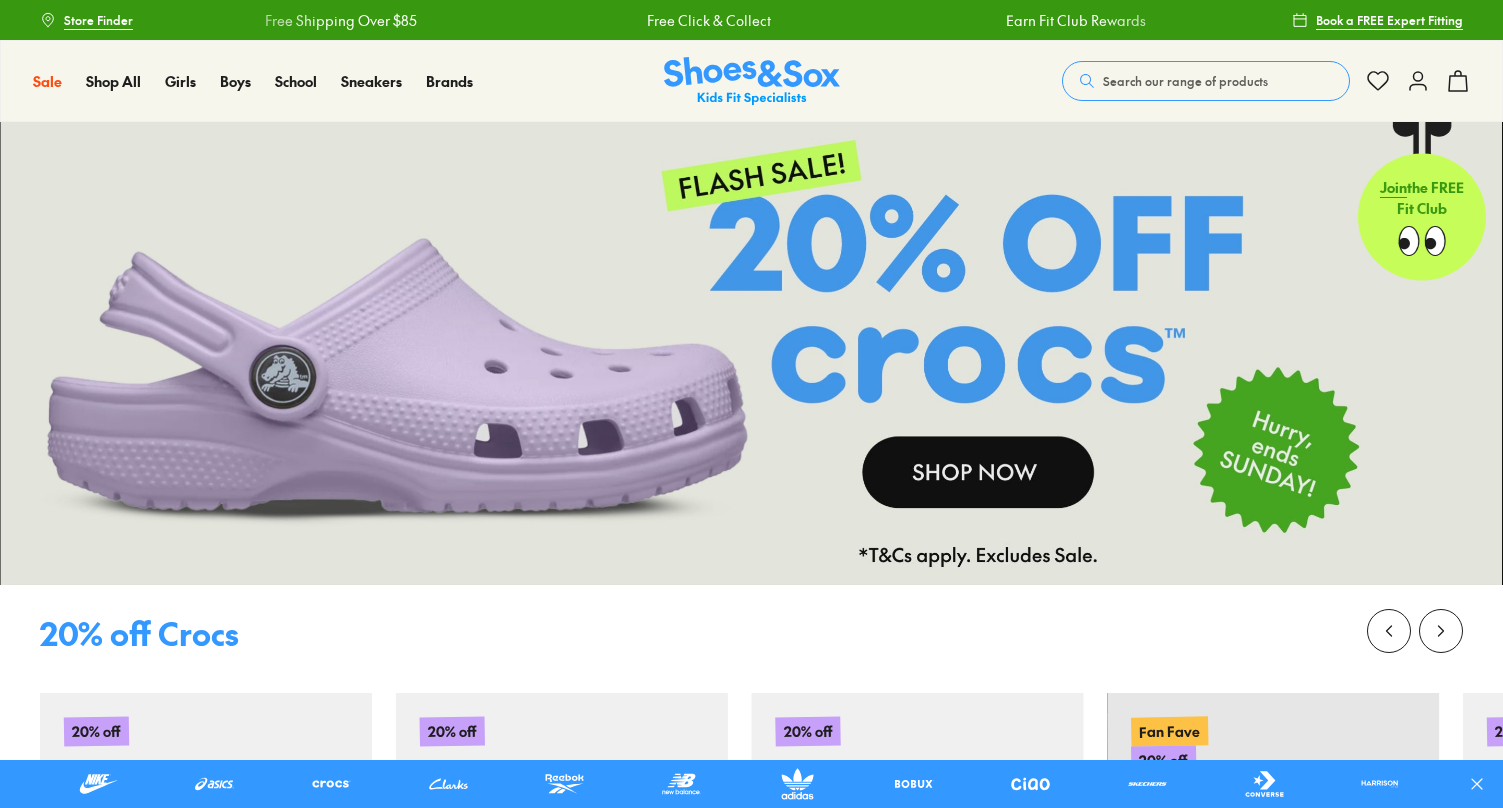 scroll, scrollTop: 0, scrollLeft: 0, axis: both 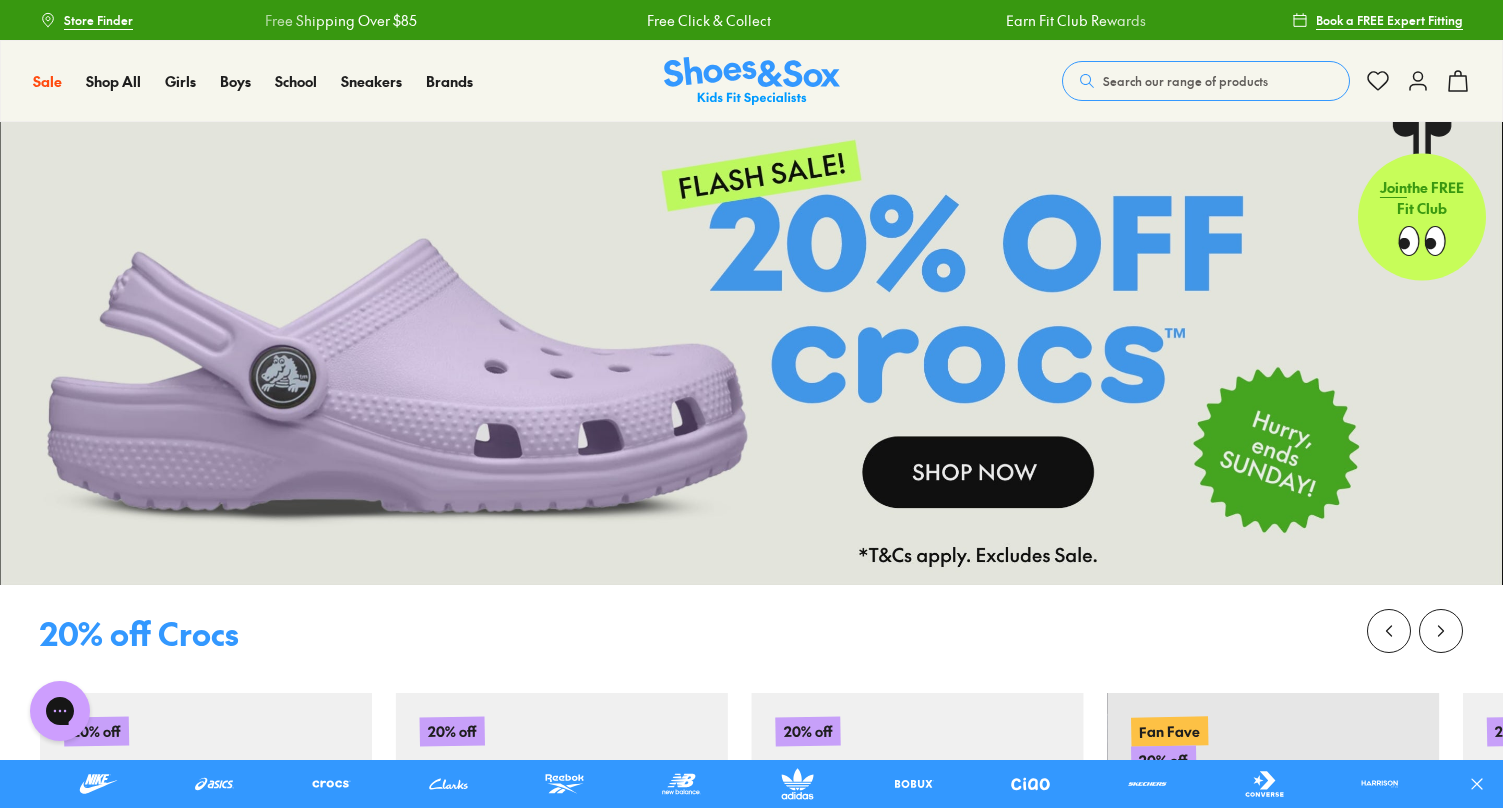 click 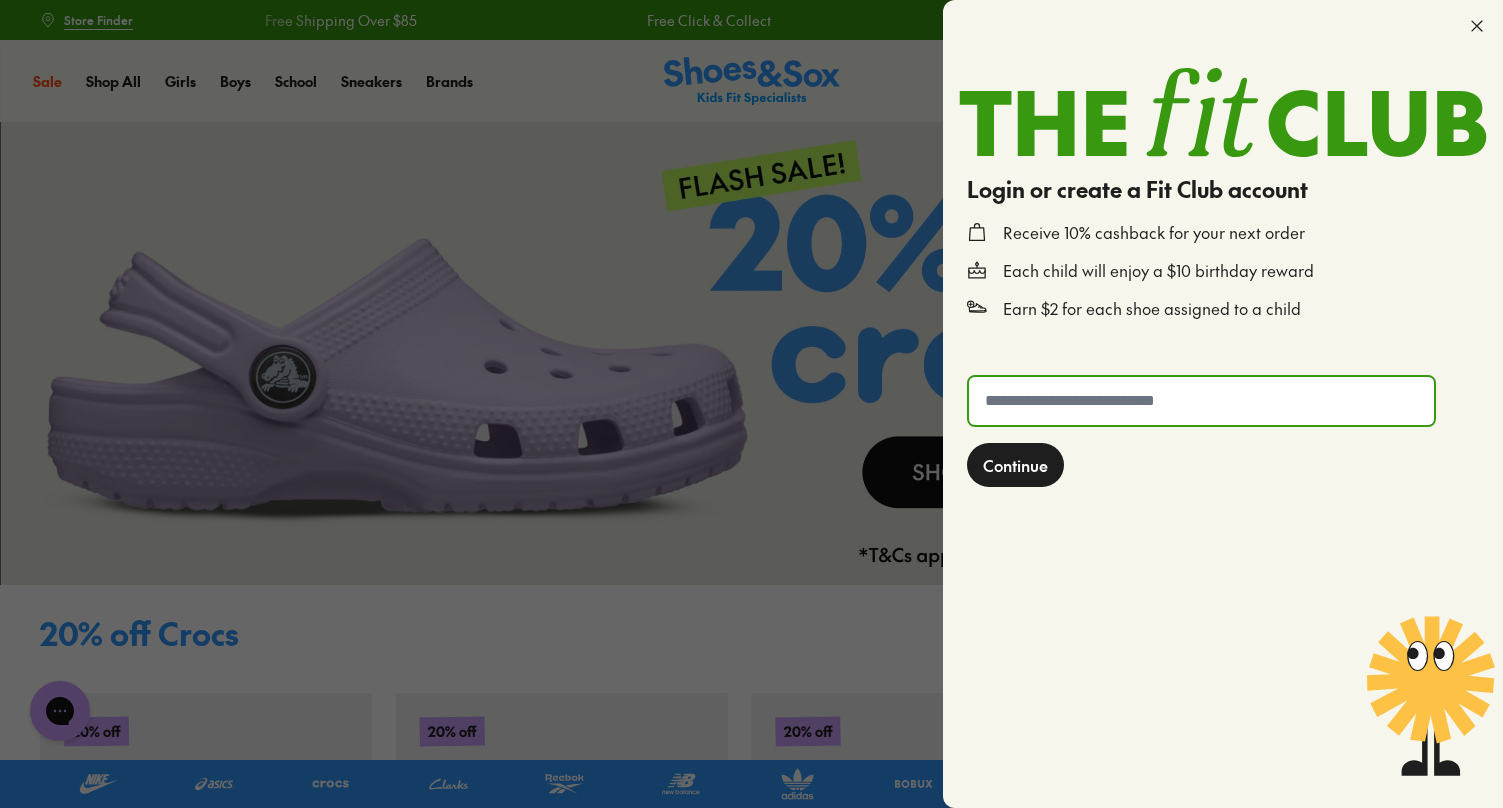 click 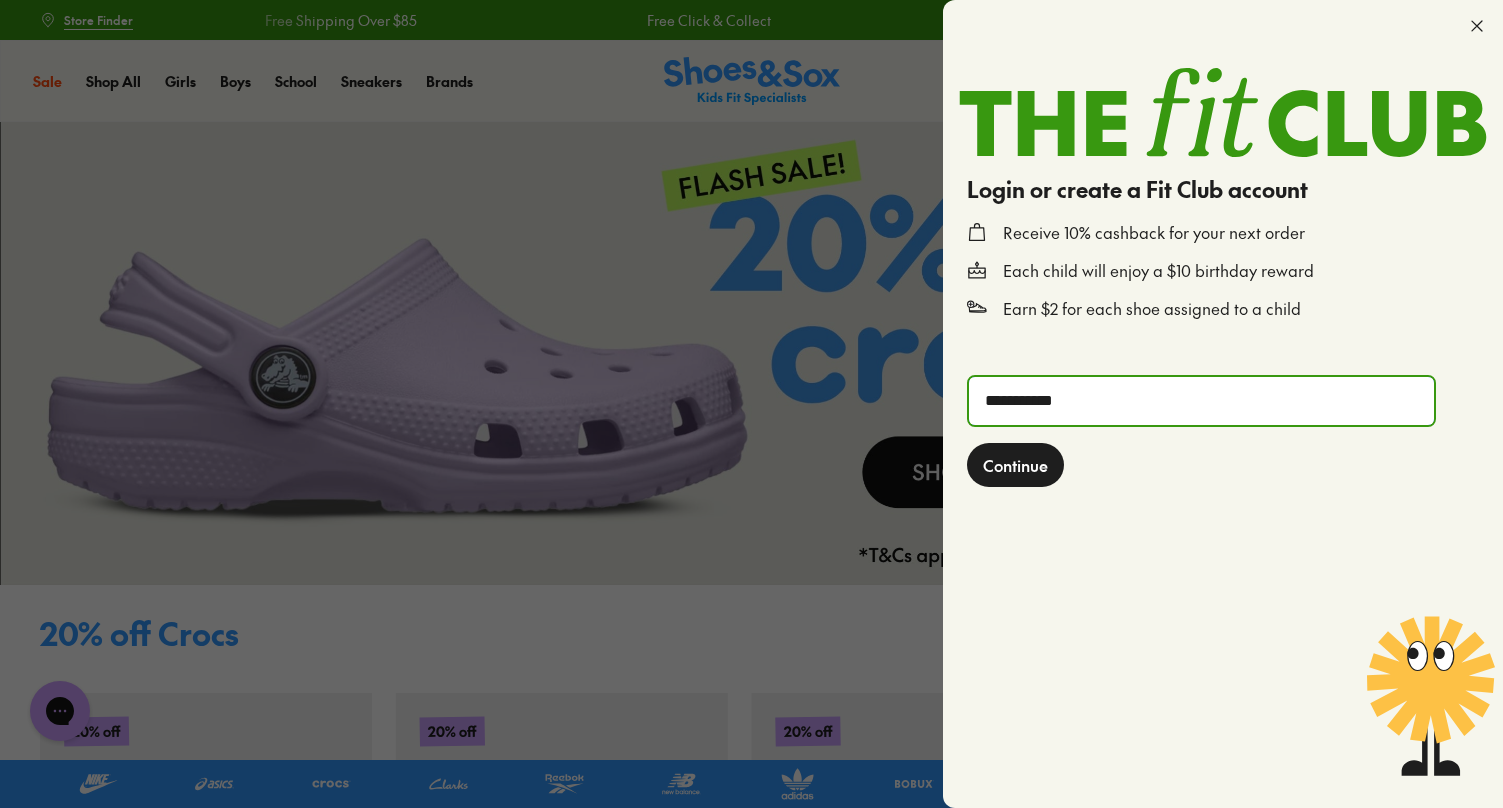 type on "**********" 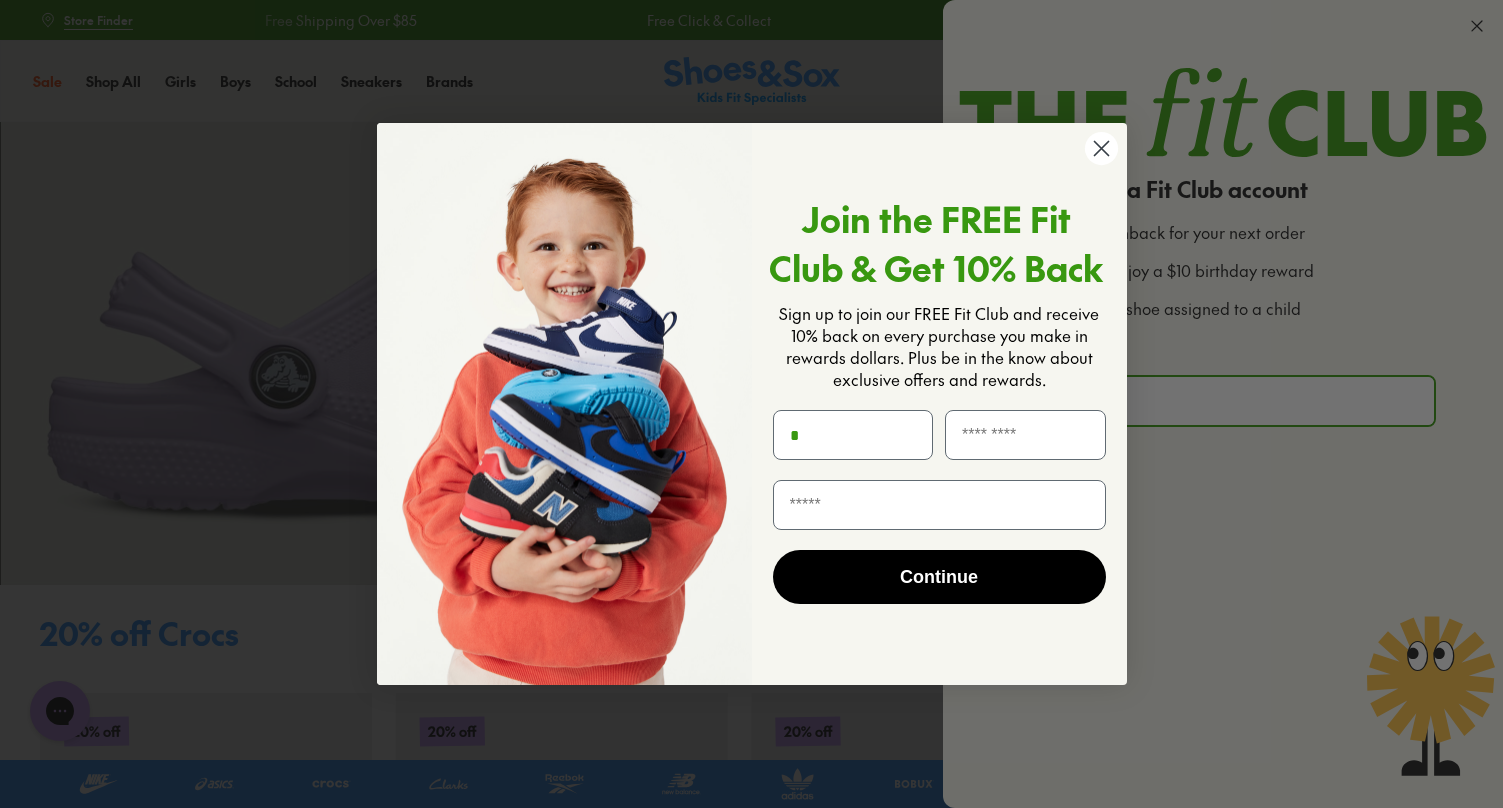 type on "*" 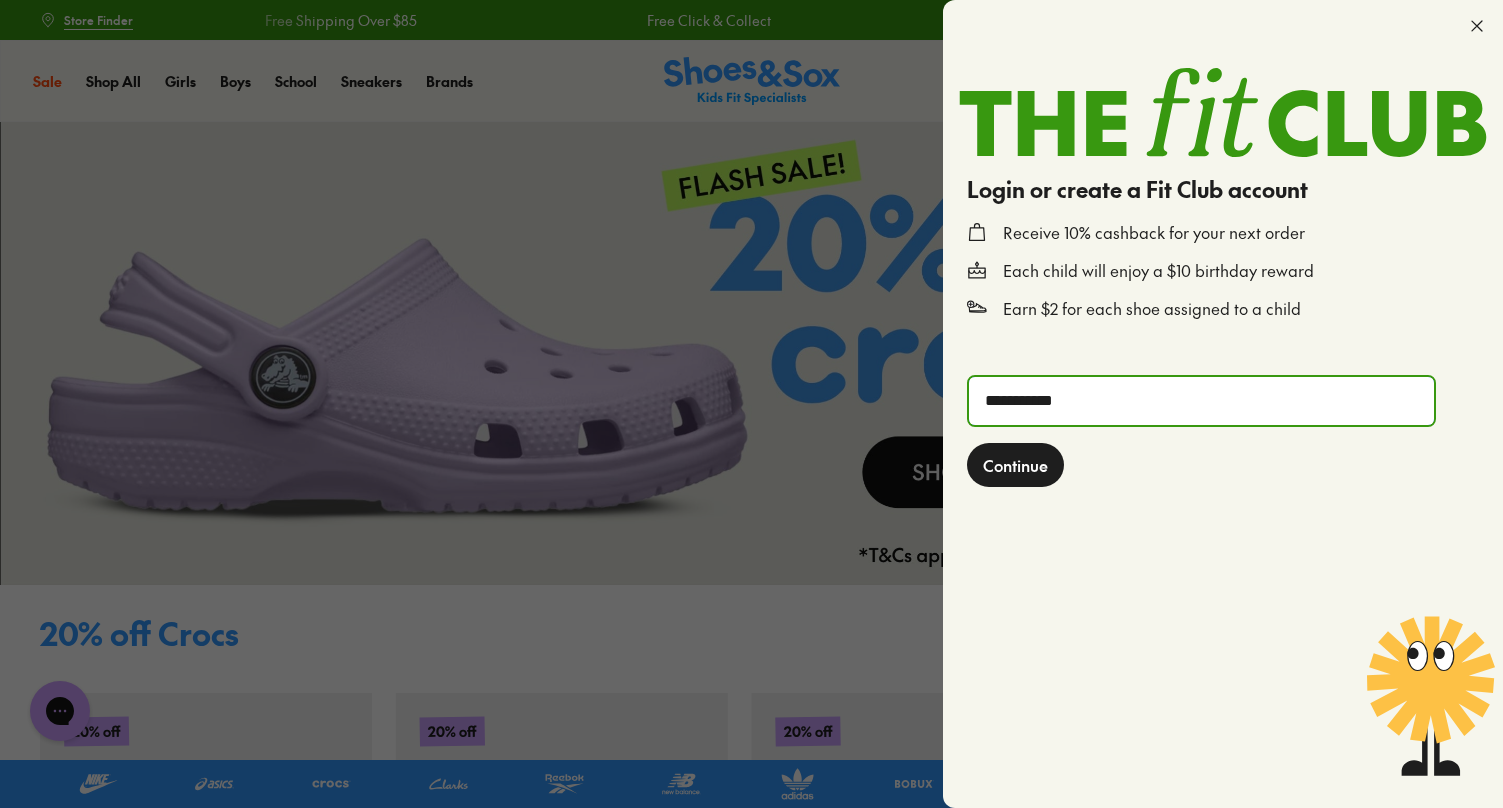 click on "**********" 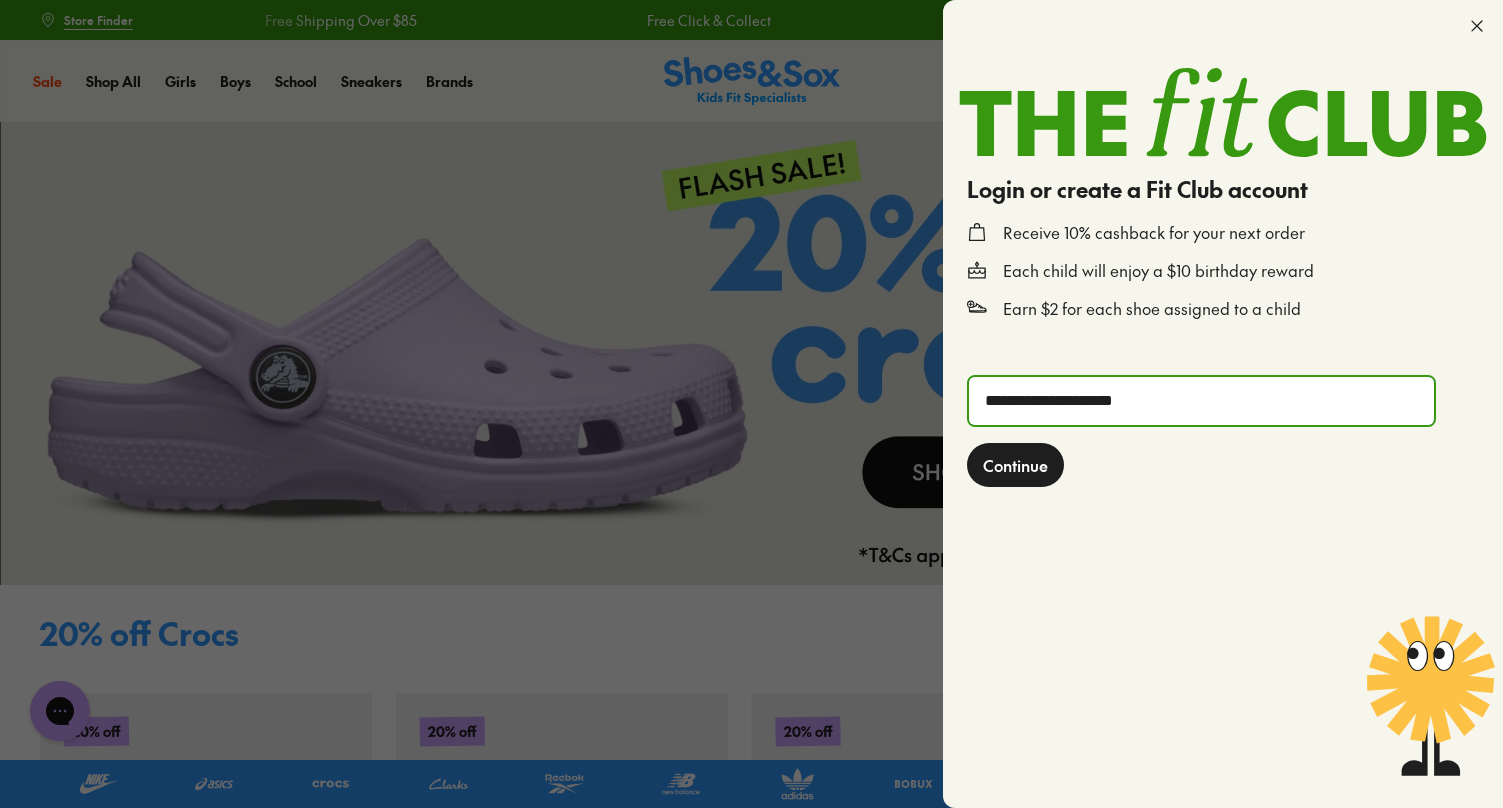 type on "**********" 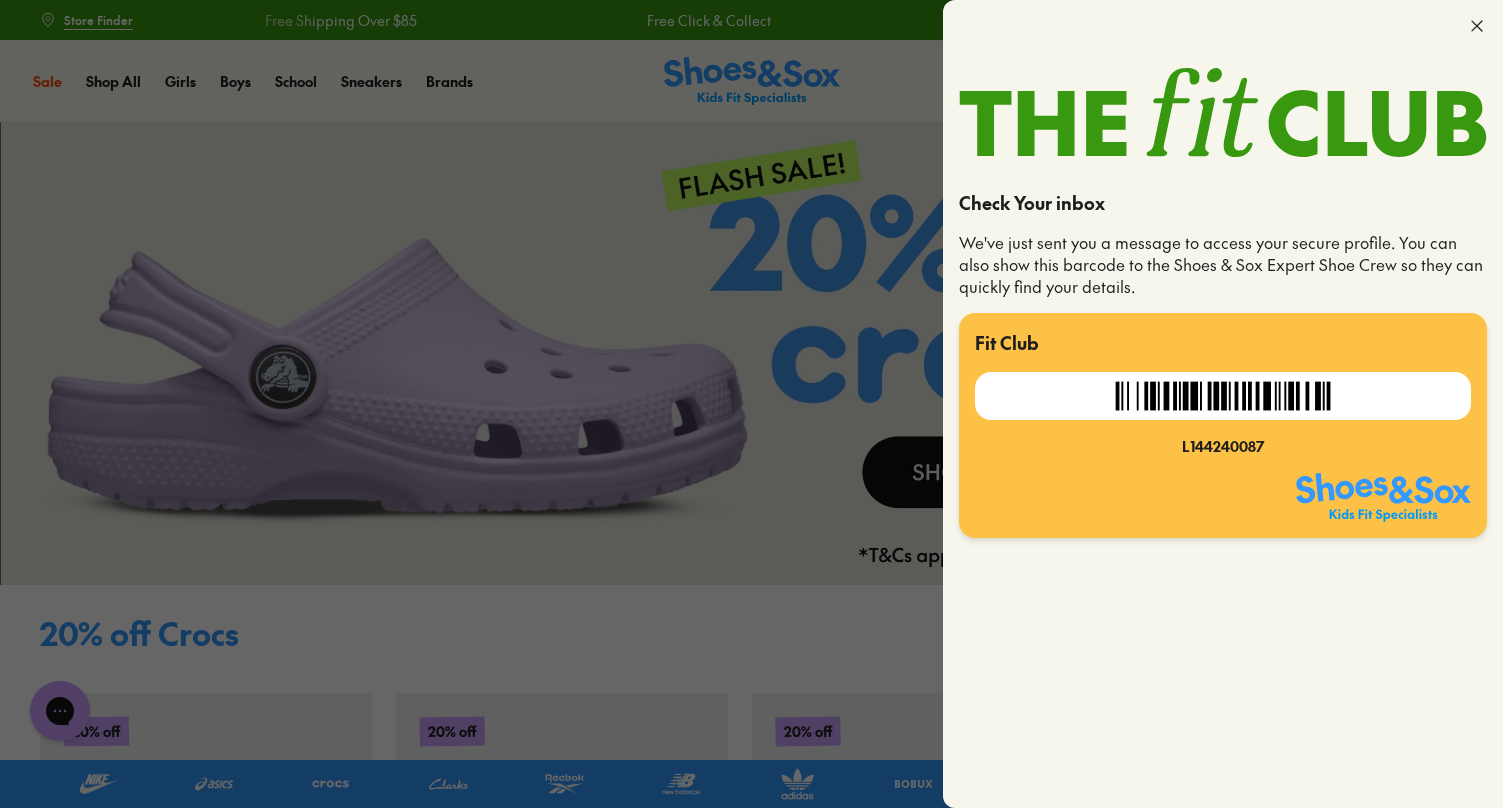 click 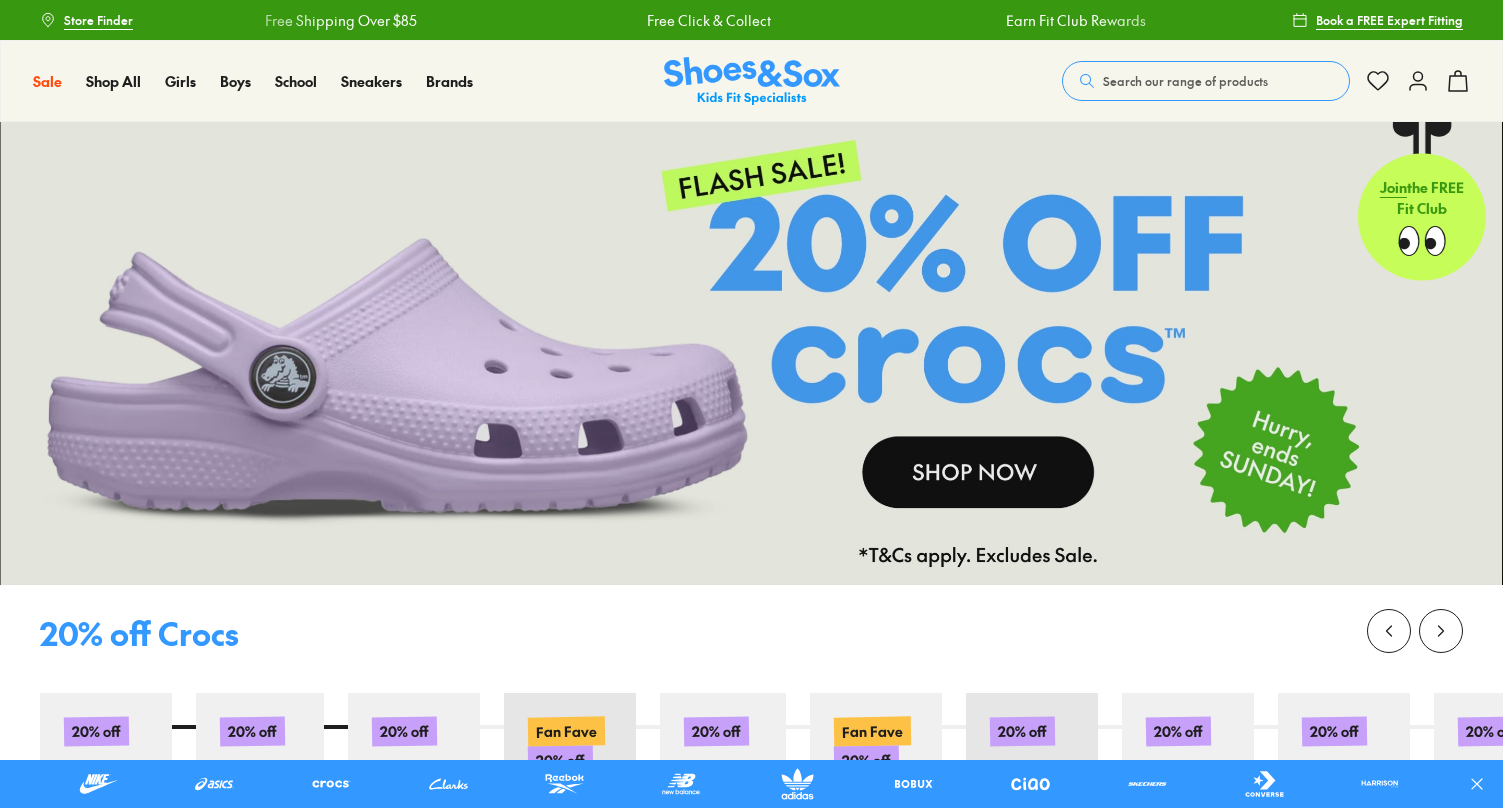 scroll, scrollTop: 0, scrollLeft: 0, axis: both 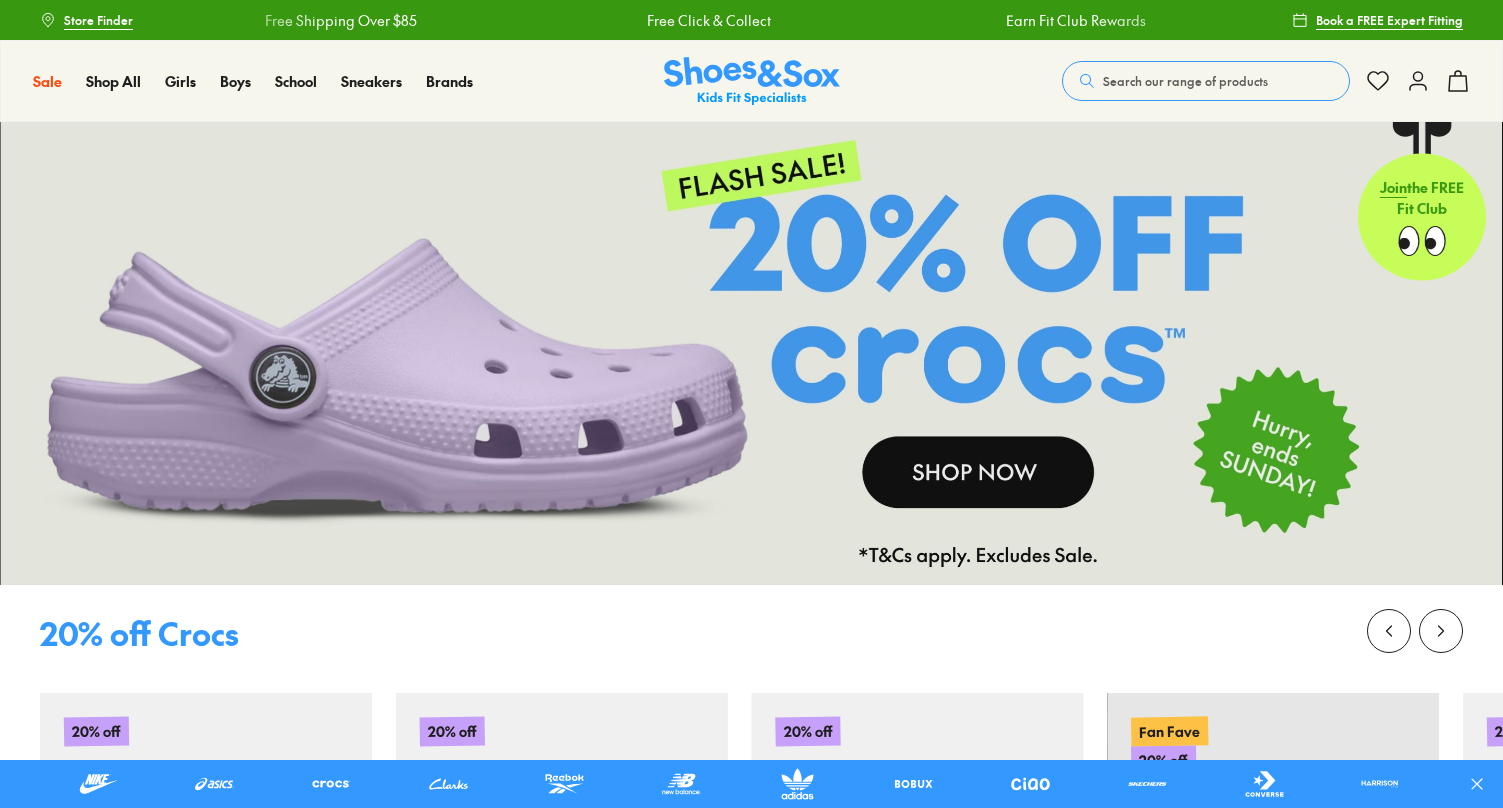 click 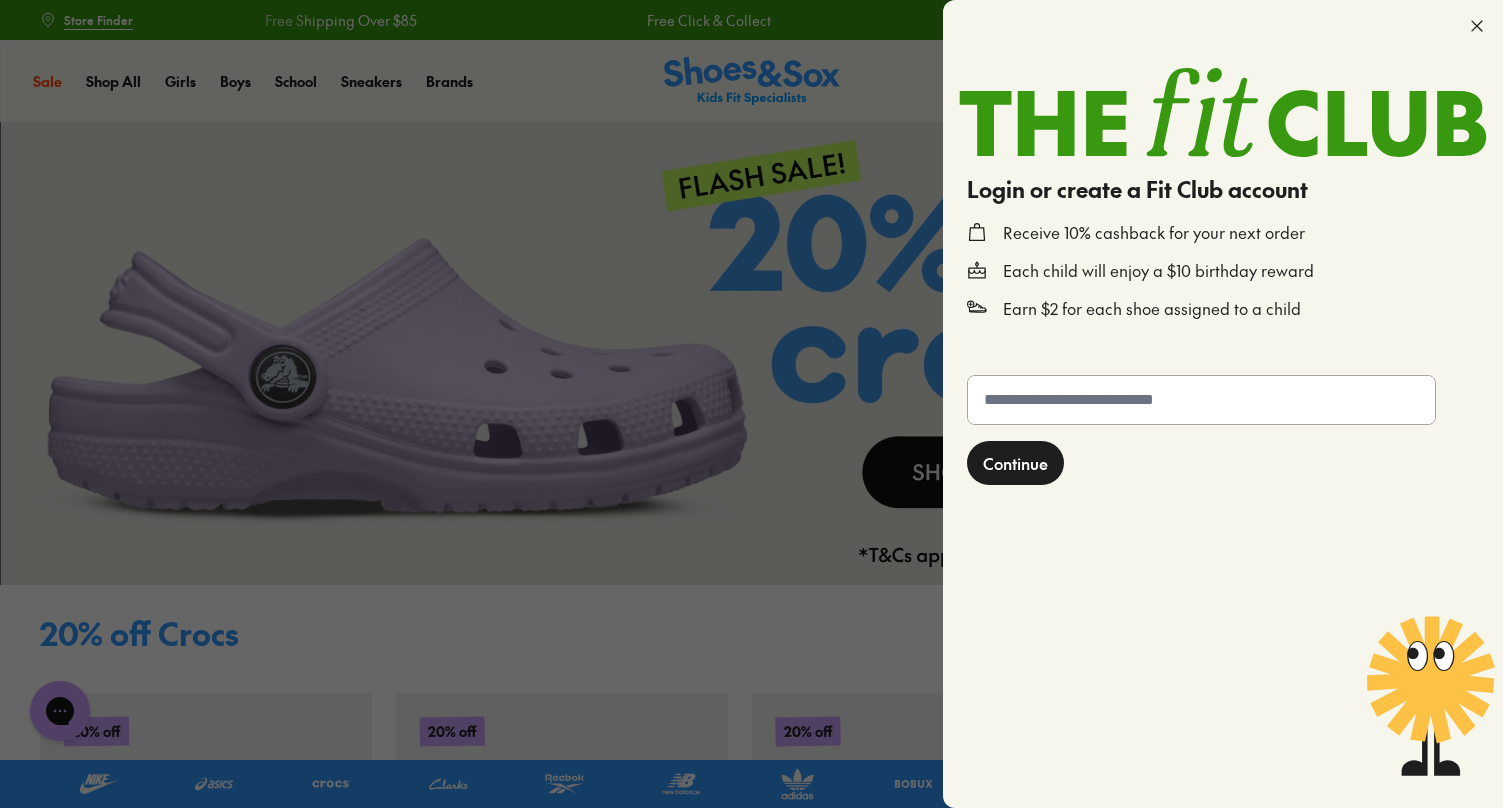 scroll, scrollTop: 0, scrollLeft: 0, axis: both 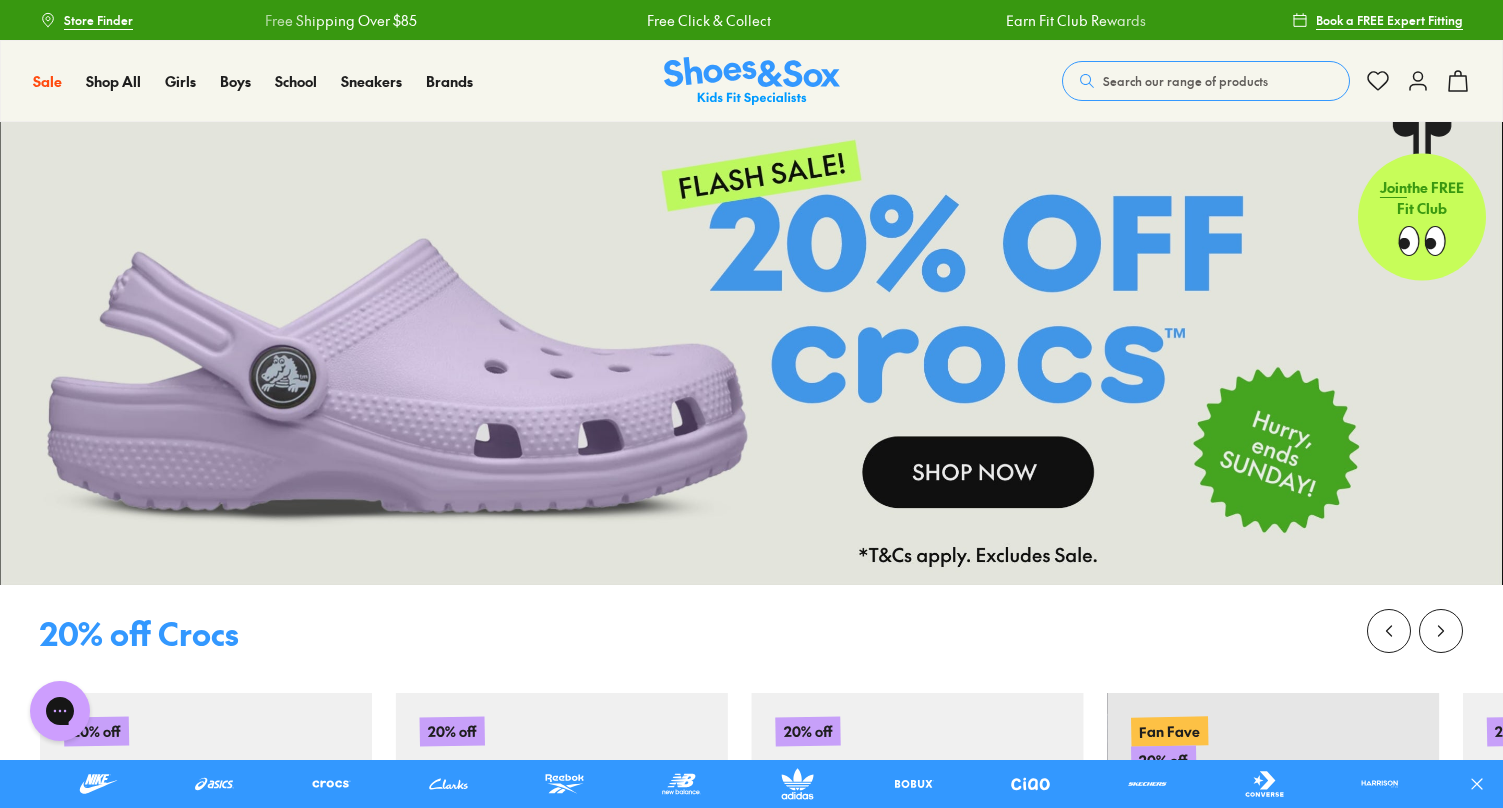 click 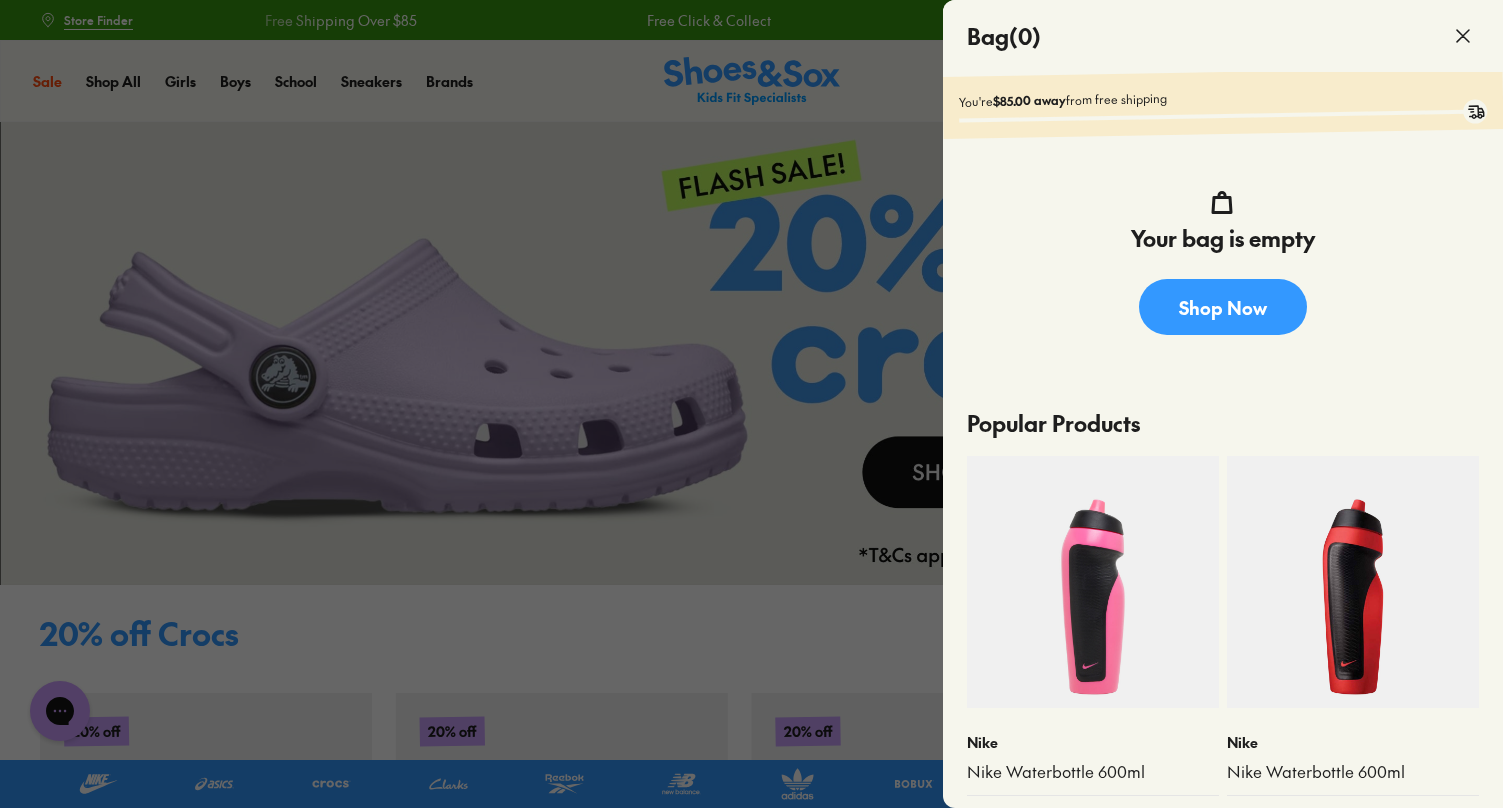 click 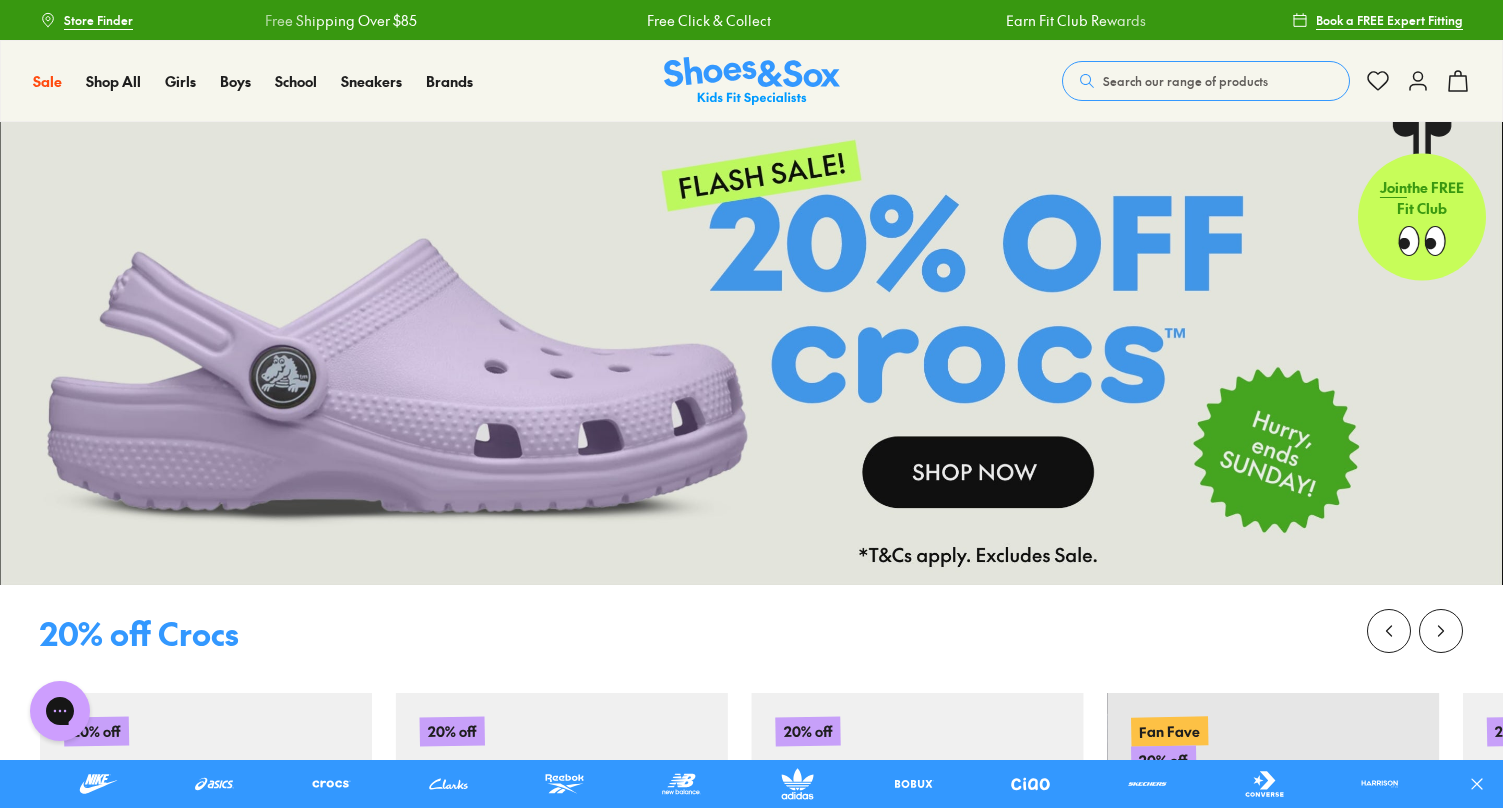 click 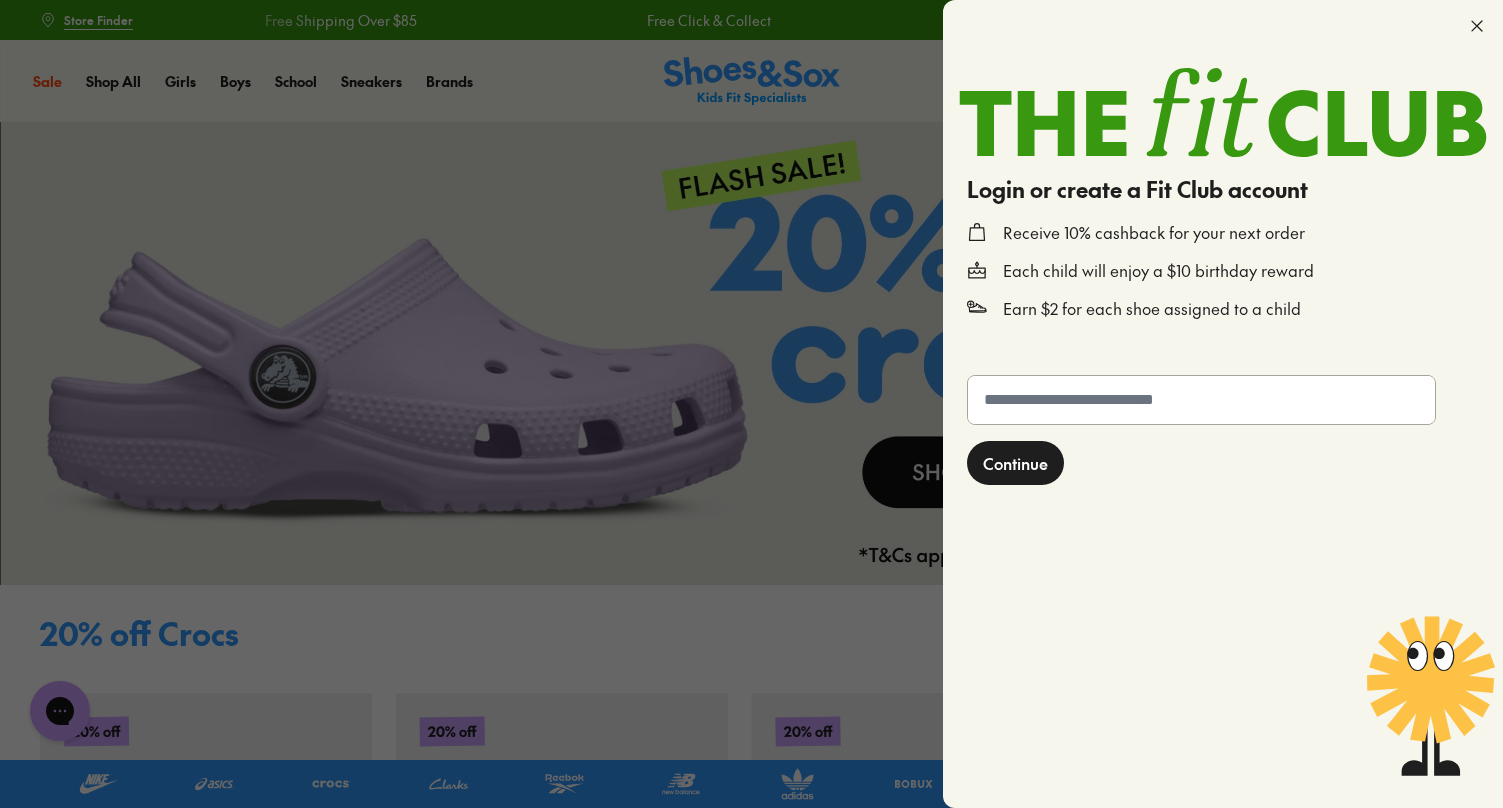 drag, startPoint x: 1048, startPoint y: 444, endPoint x: 1047, endPoint y: 433, distance: 11.045361 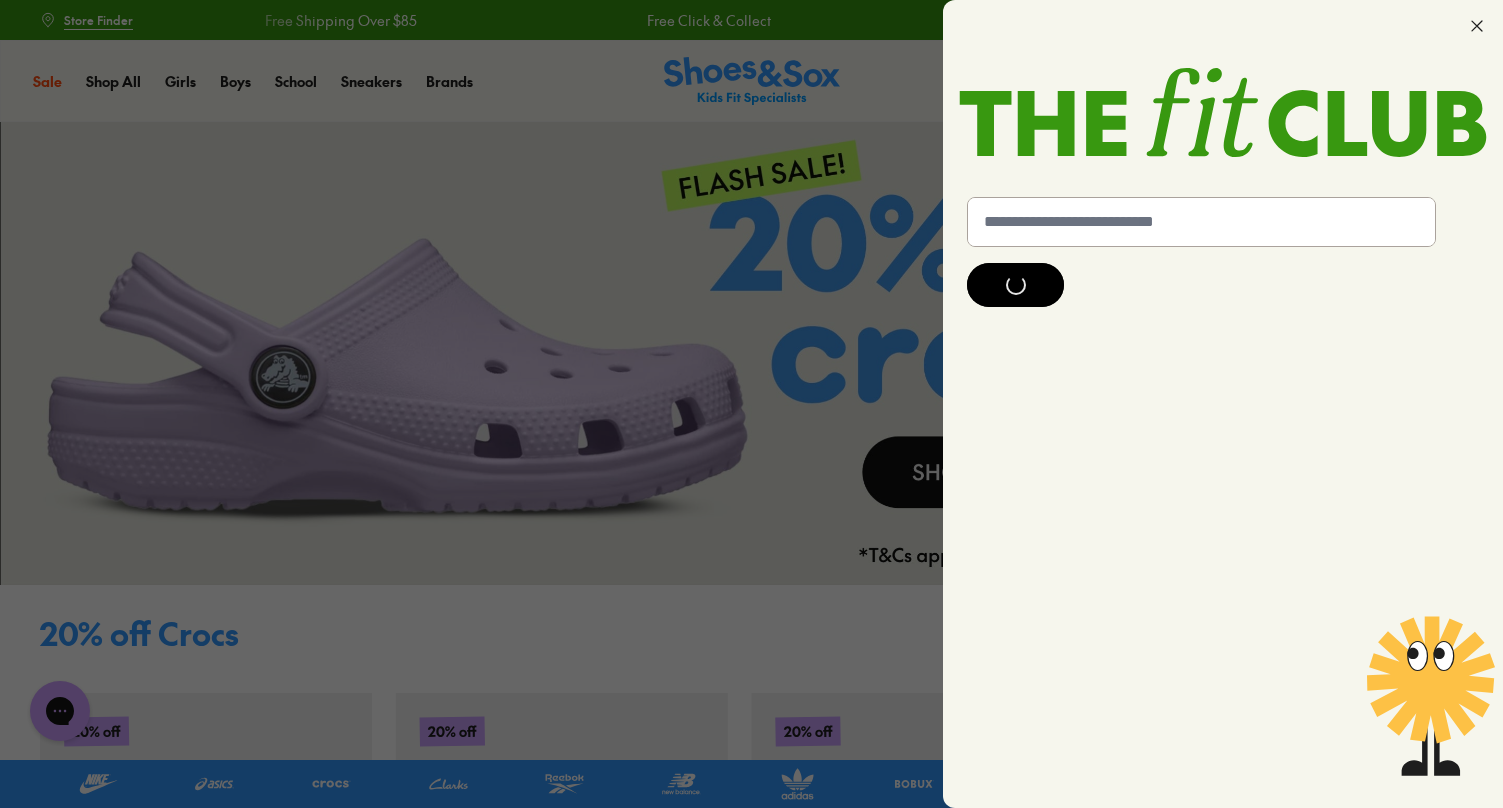 click on "Continue" 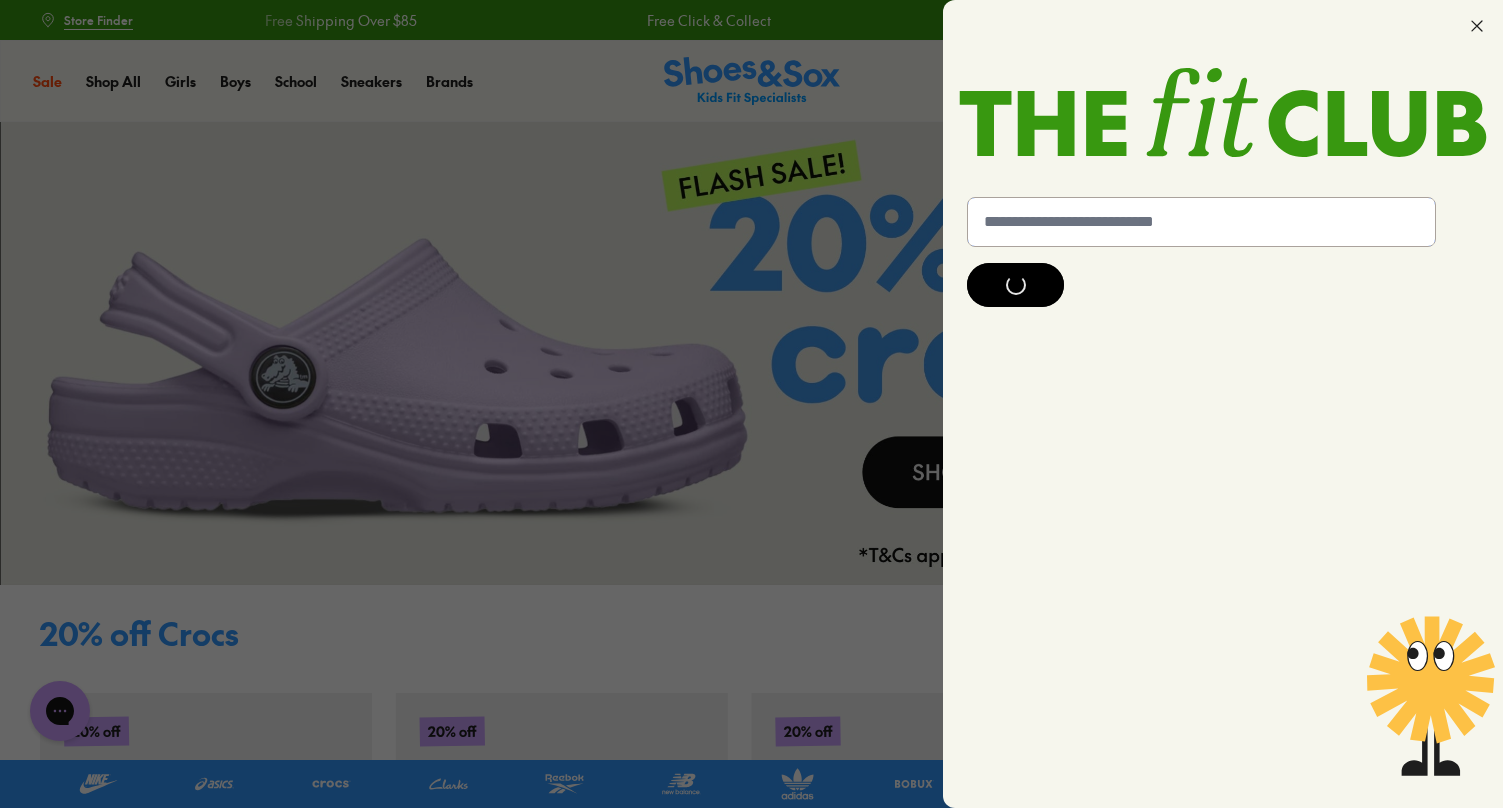 click 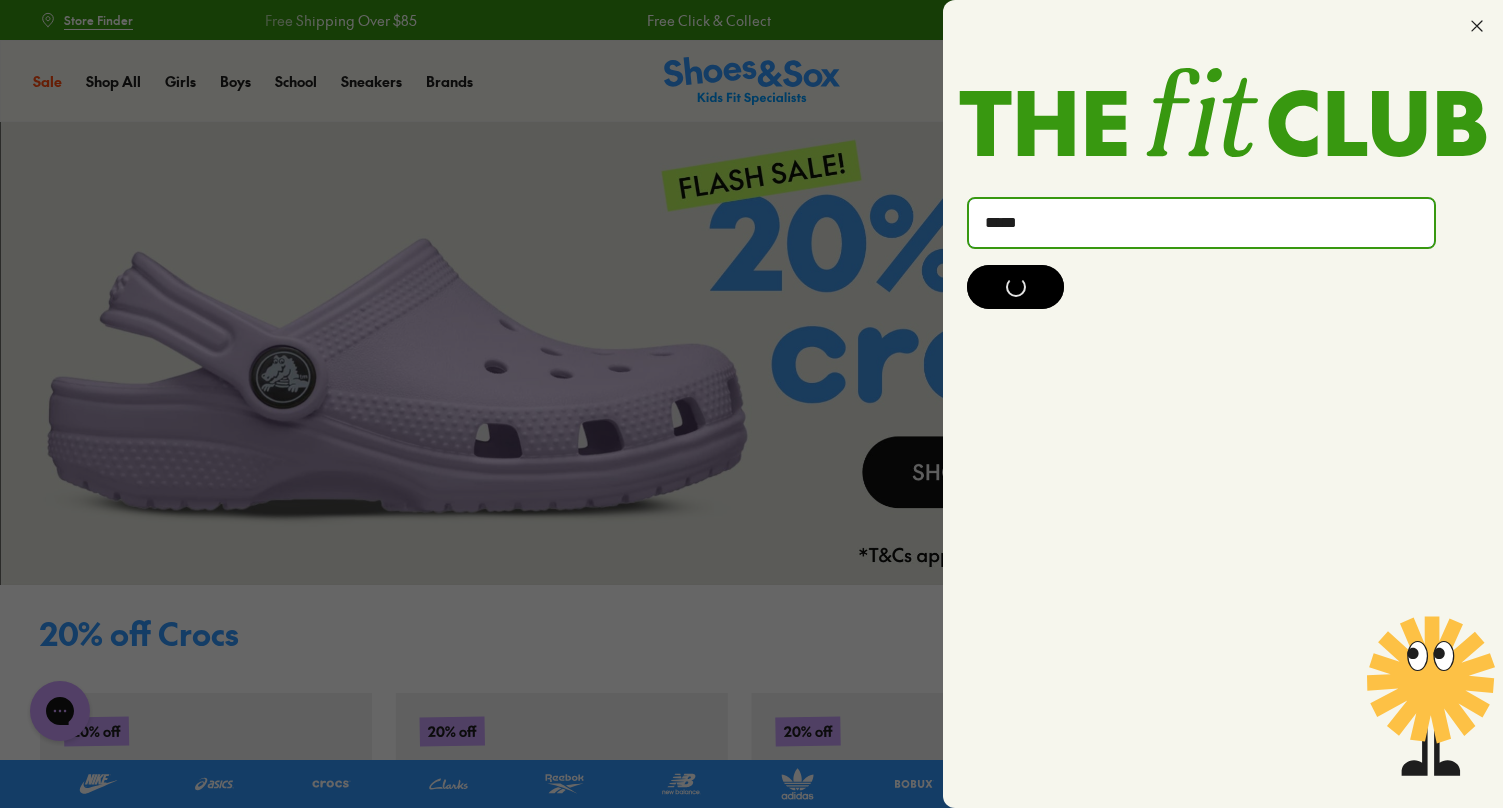 type on "*****" 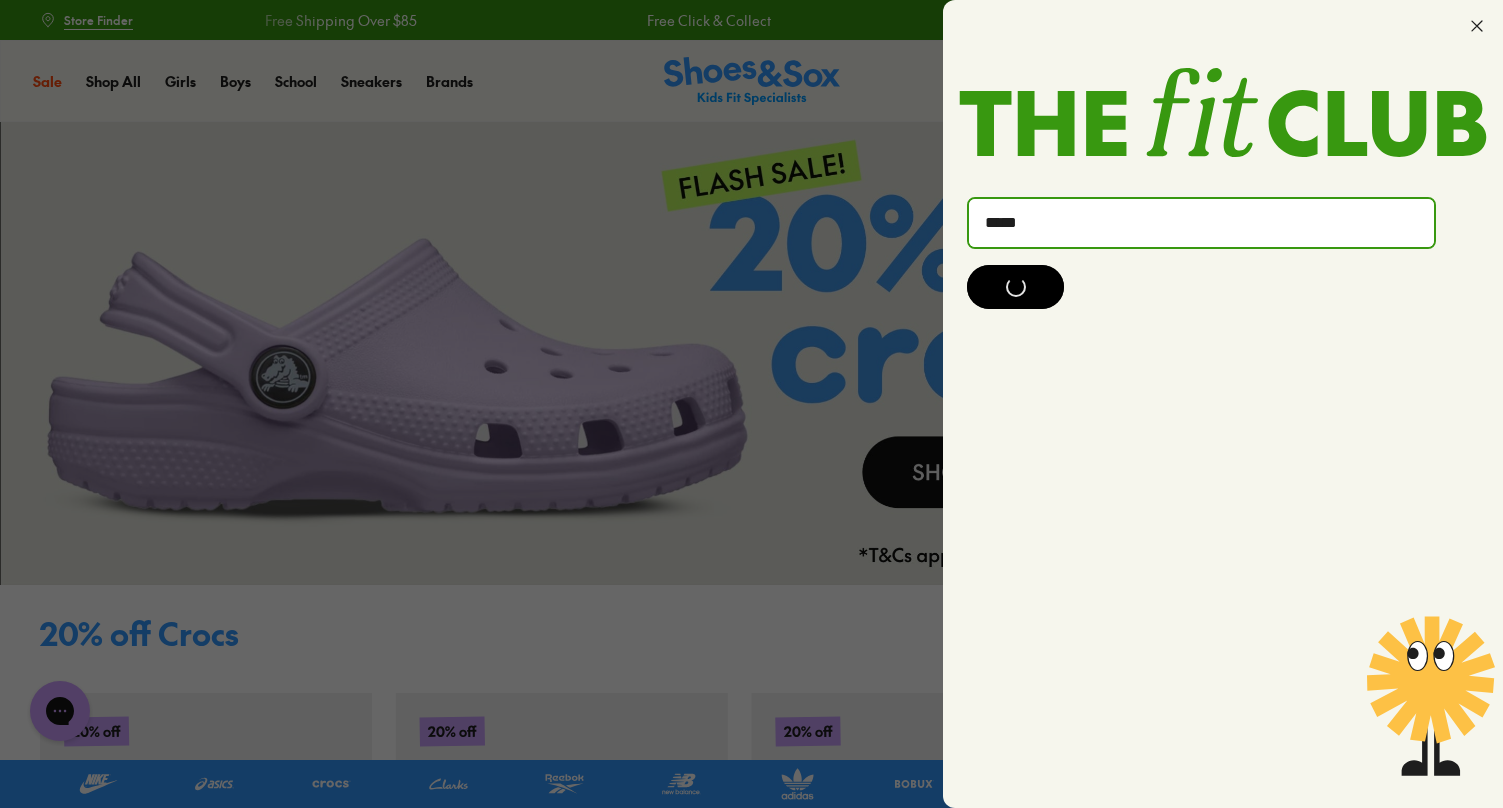 click 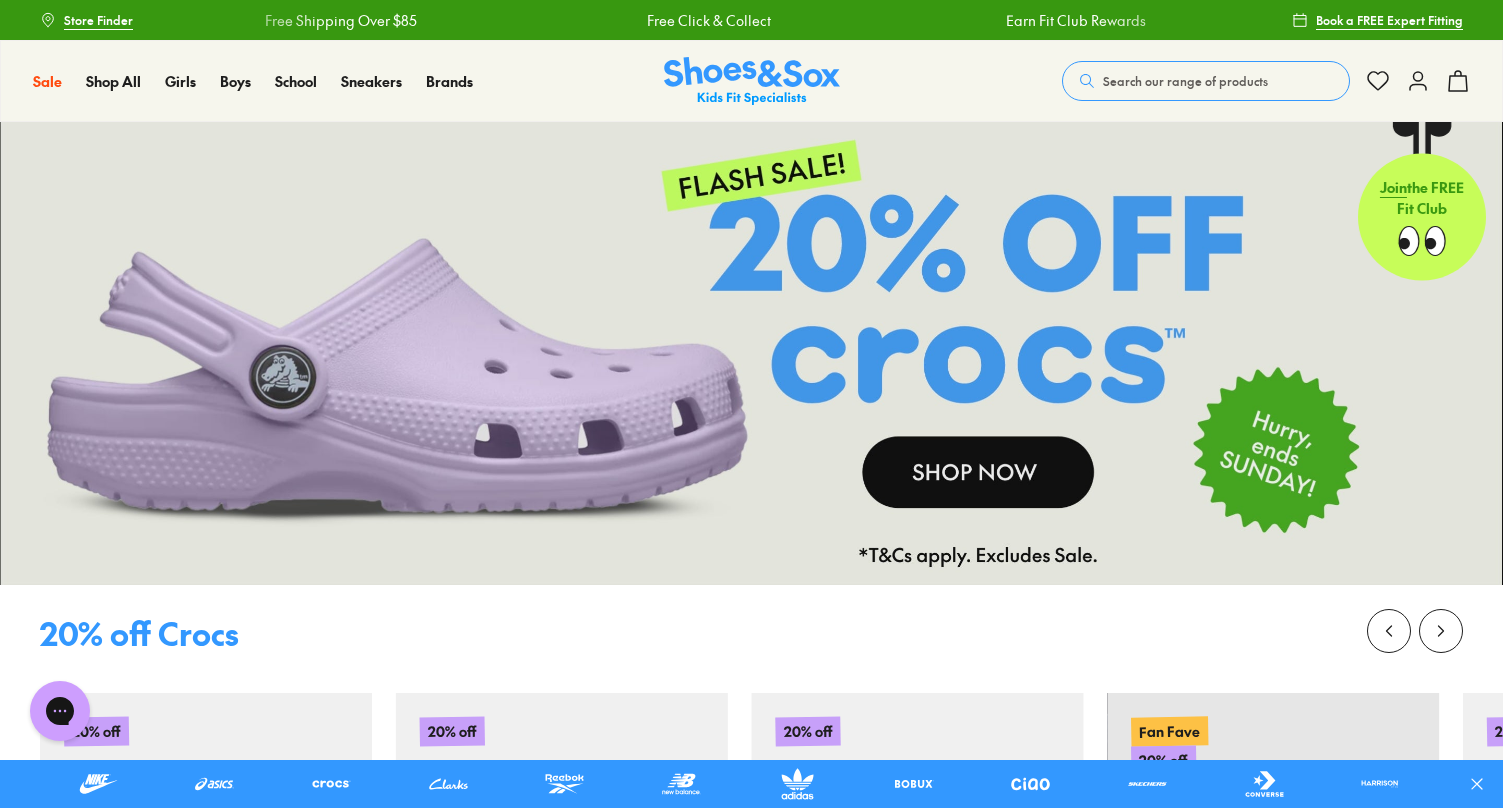 click 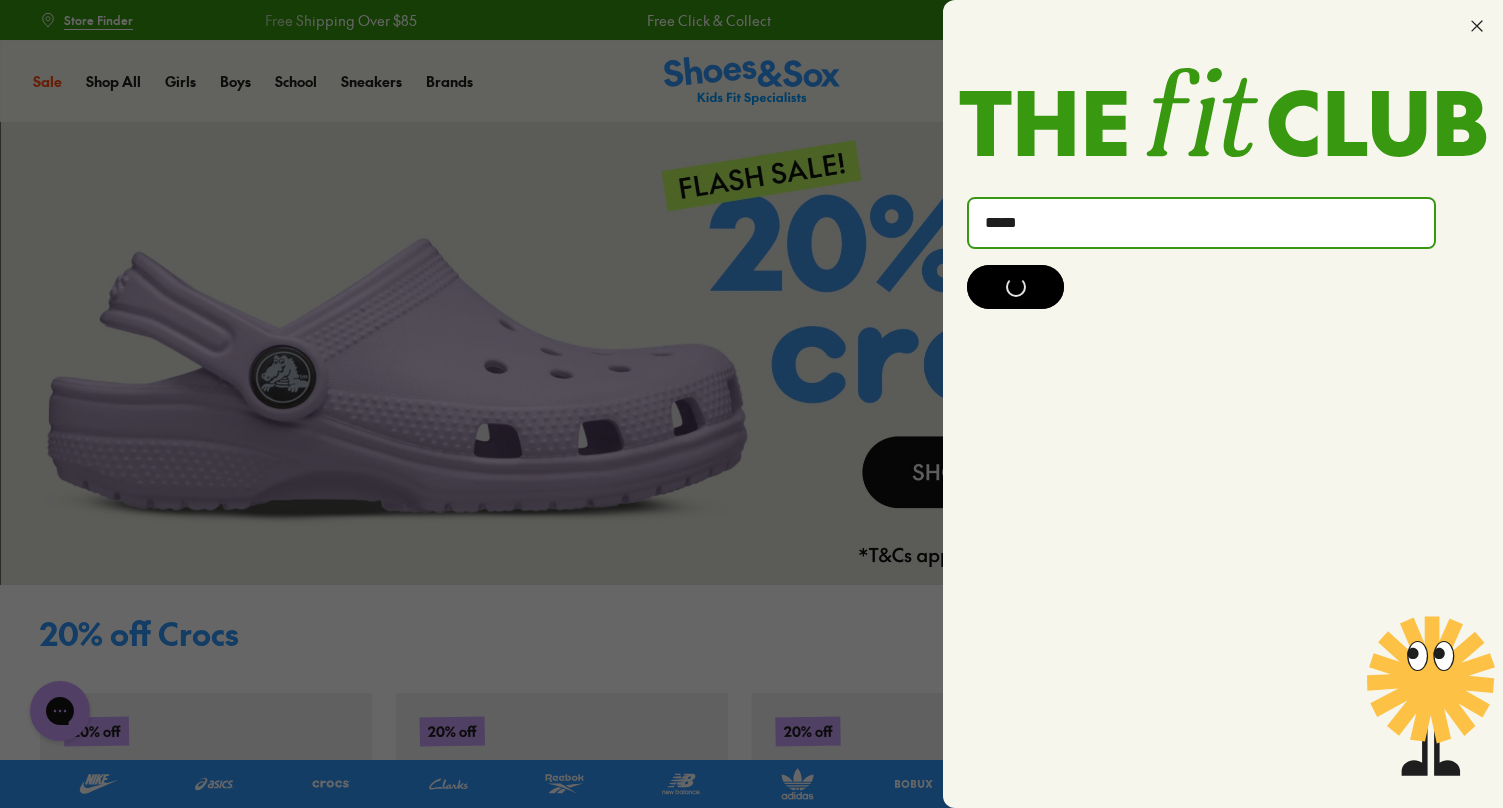 click on "*****" 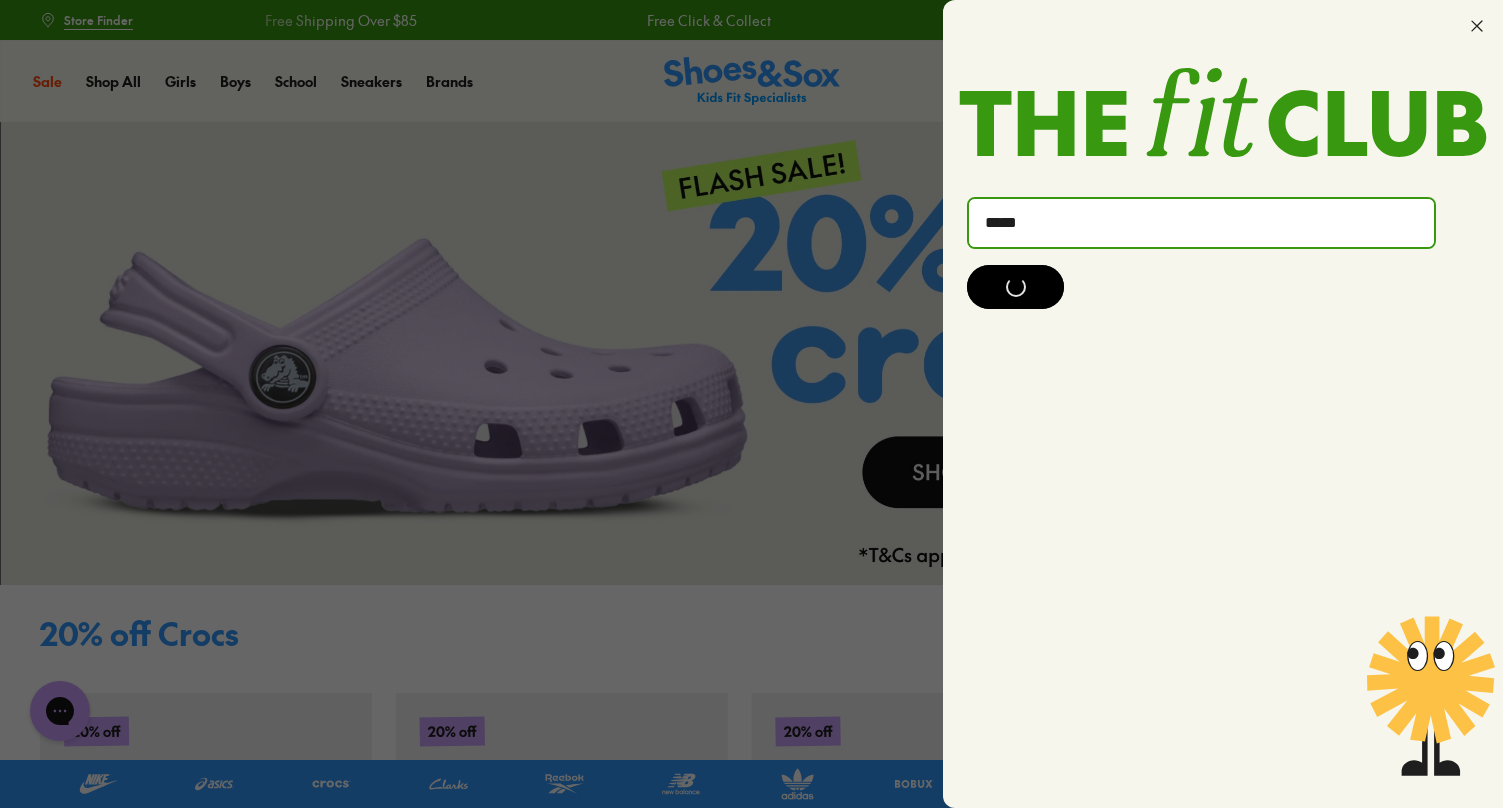 drag, startPoint x: 1118, startPoint y: 233, endPoint x: 1471, endPoint y: 28, distance: 408.20828 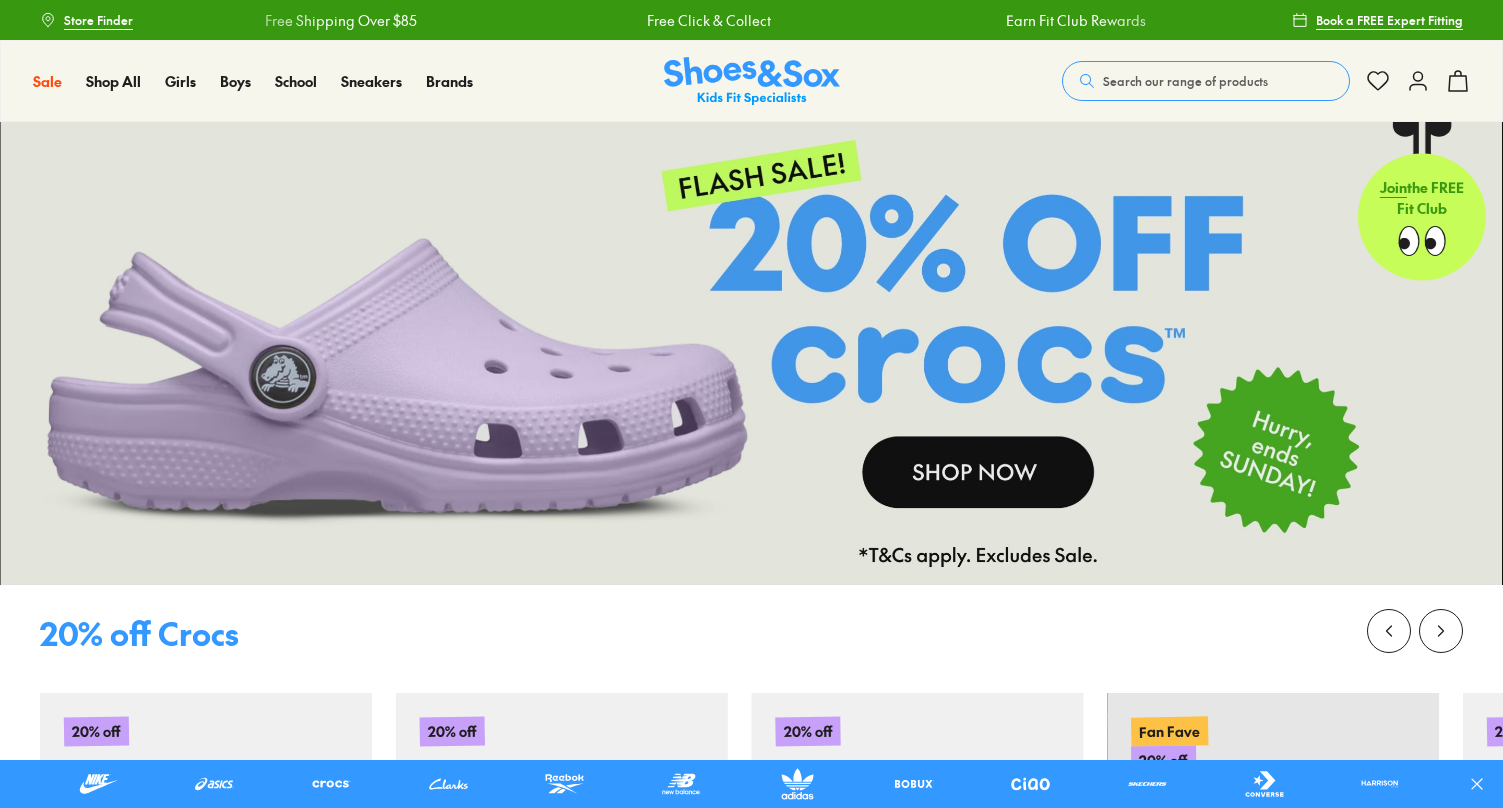 click 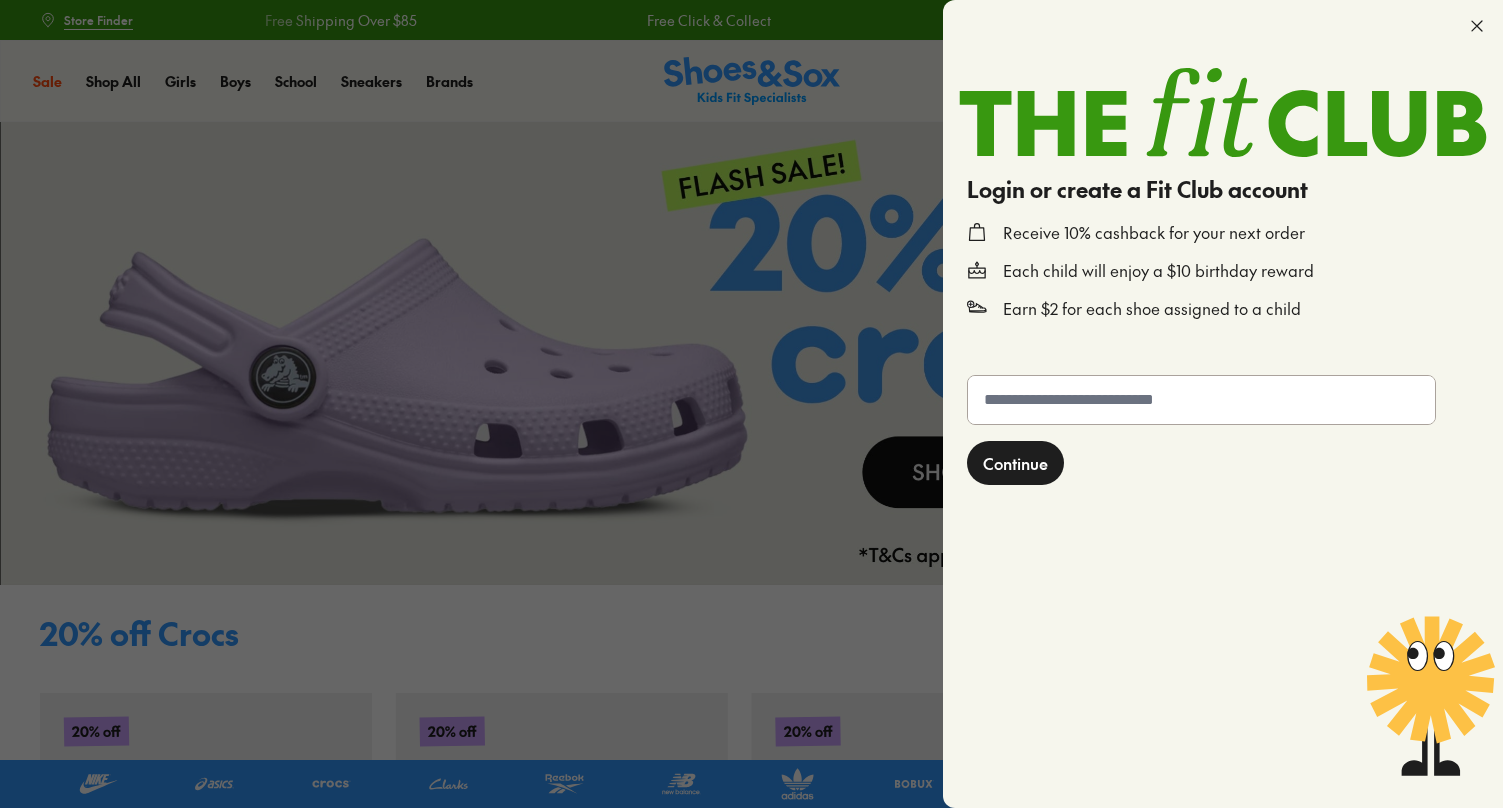 scroll, scrollTop: 0, scrollLeft: 0, axis: both 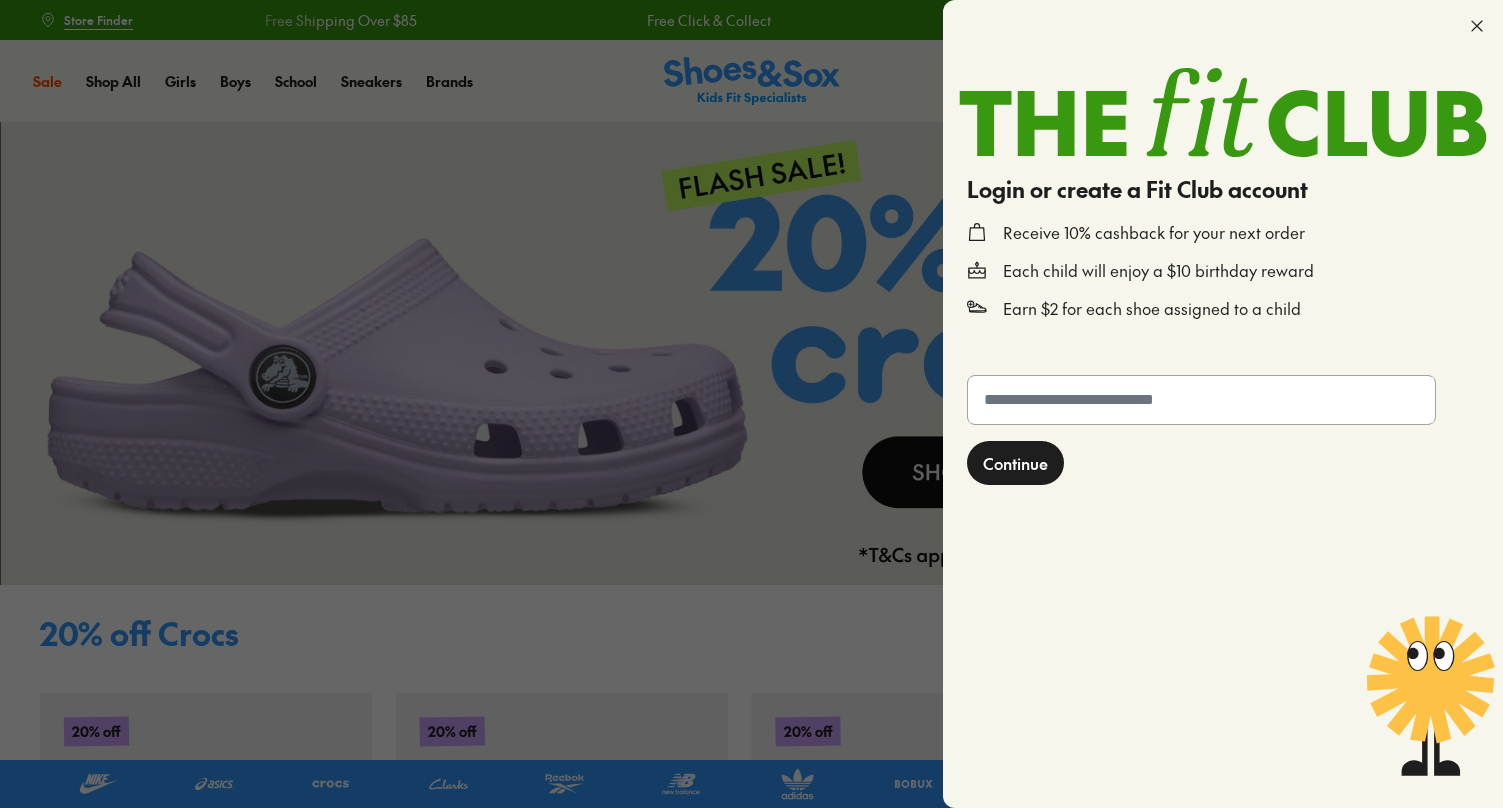click 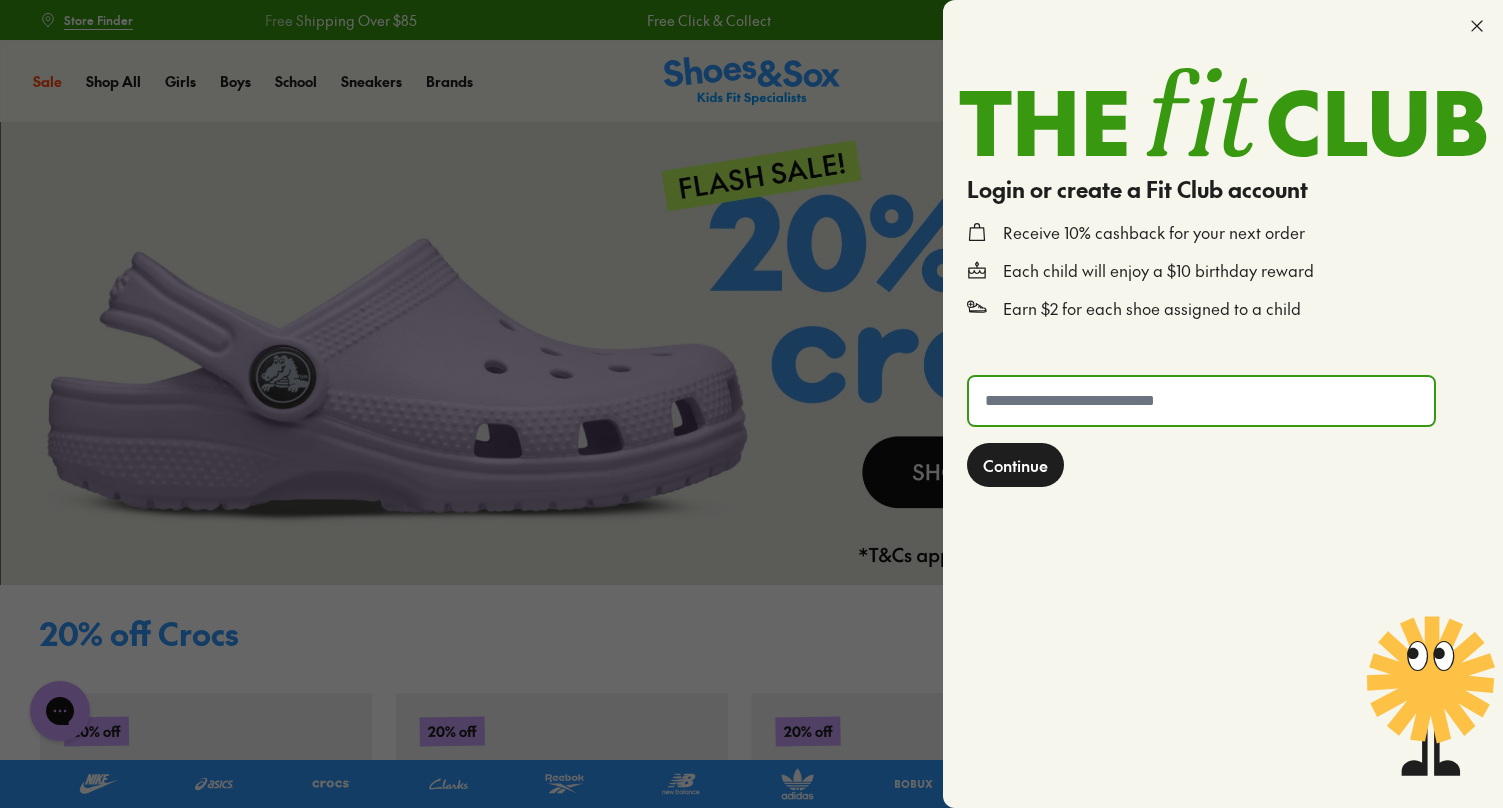 scroll, scrollTop: 0, scrollLeft: 0, axis: both 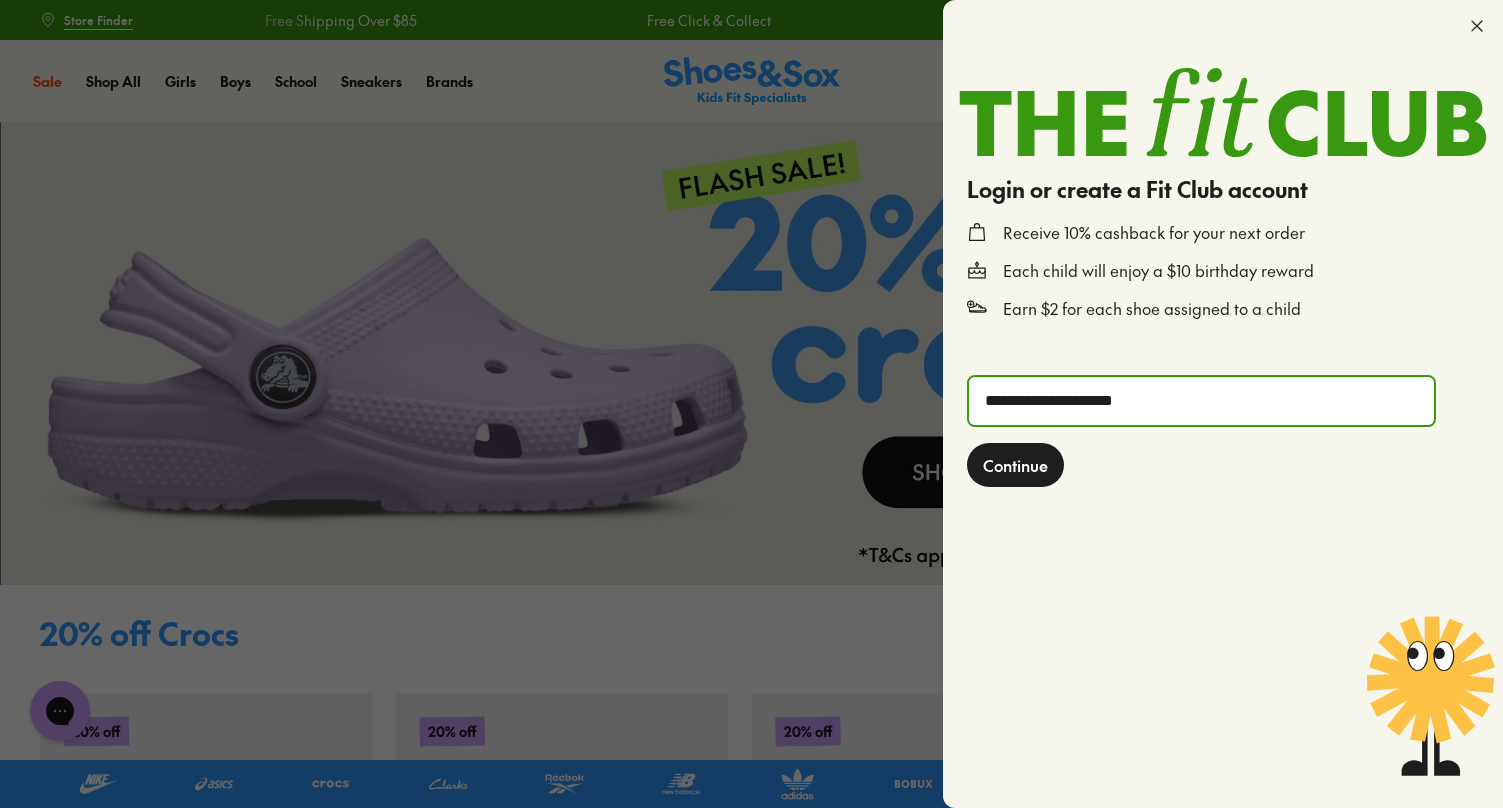 type on "**********" 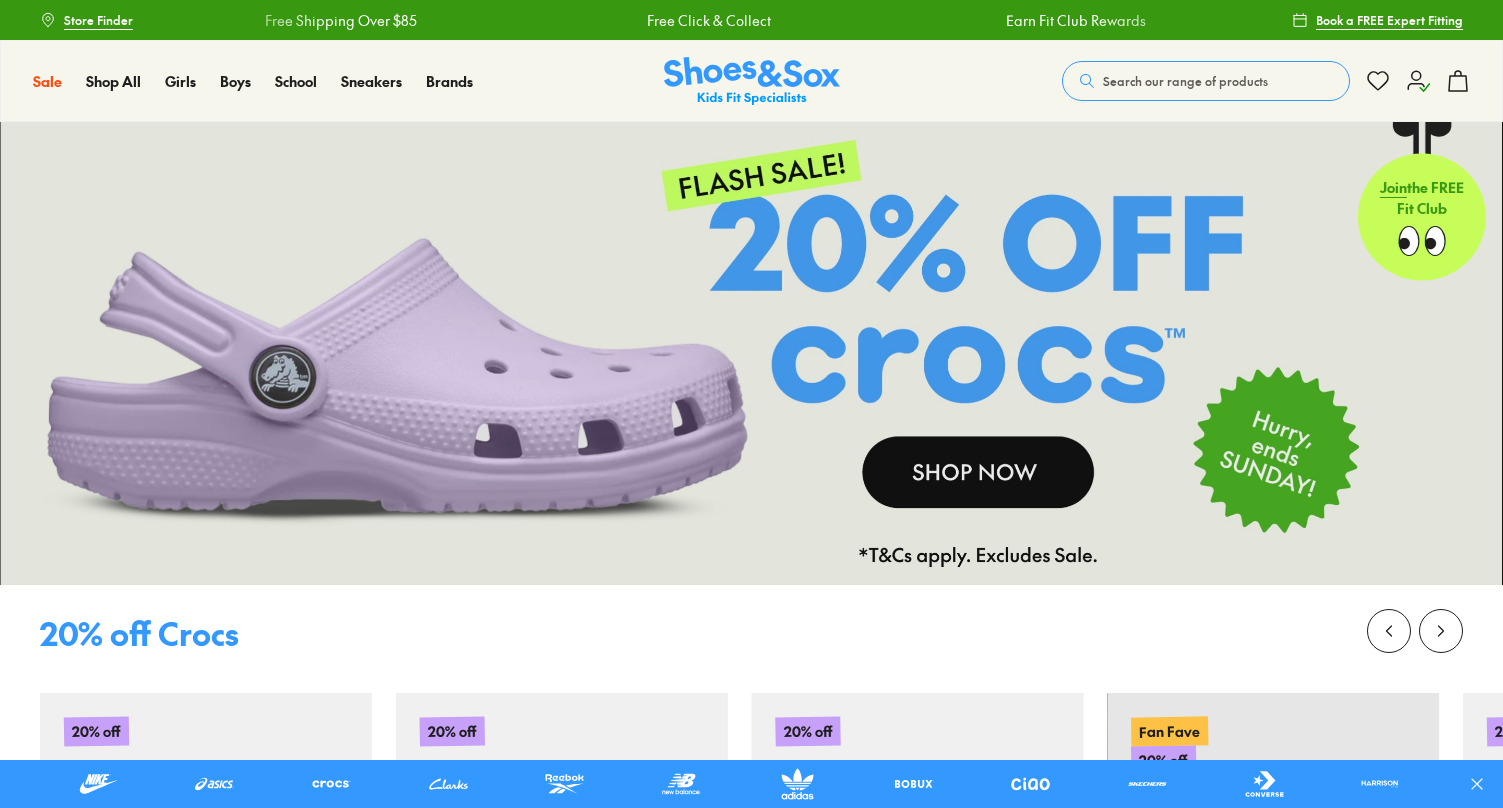 scroll, scrollTop: 0, scrollLeft: 0, axis: both 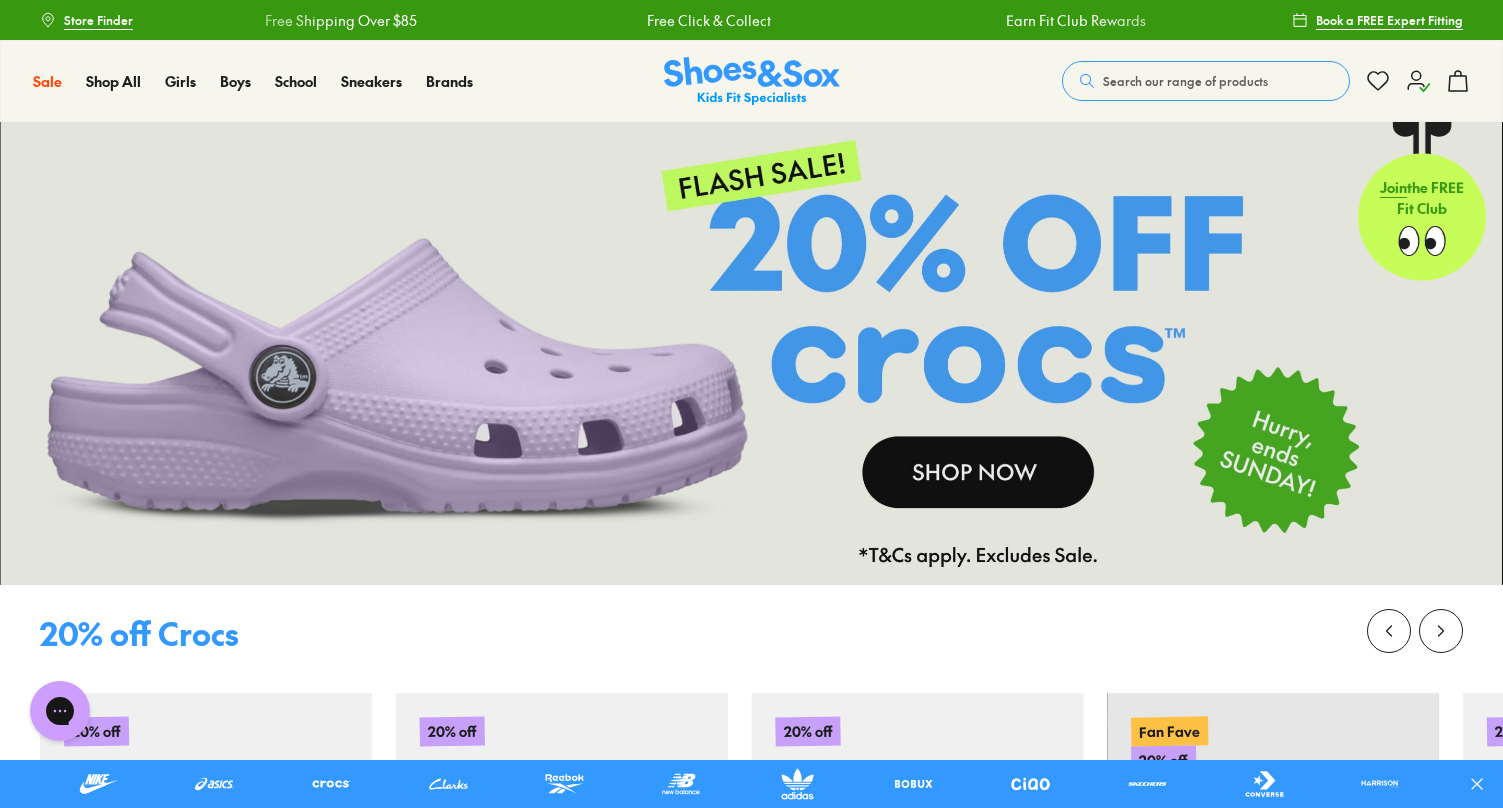 click 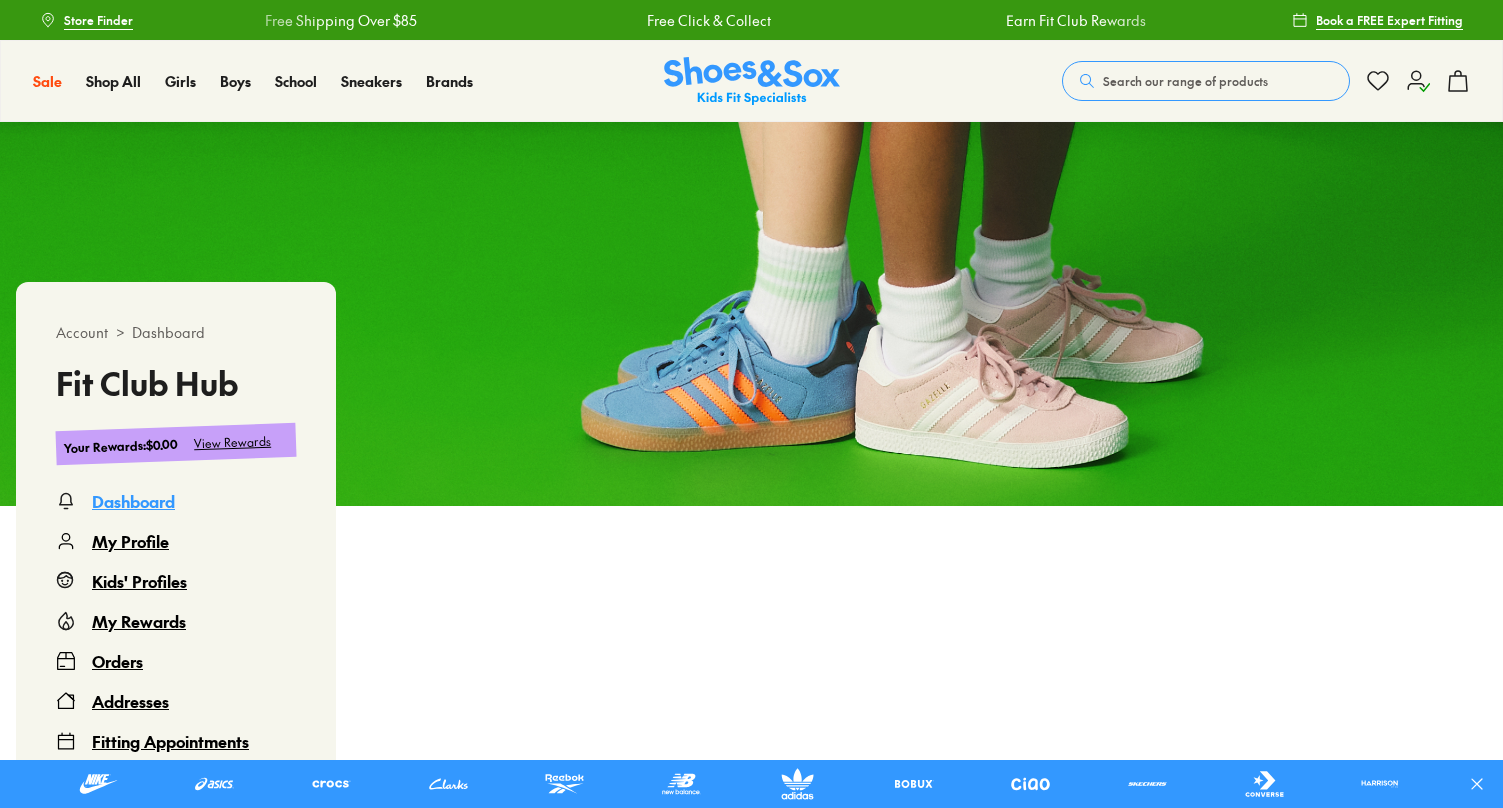 scroll, scrollTop: 0, scrollLeft: 0, axis: both 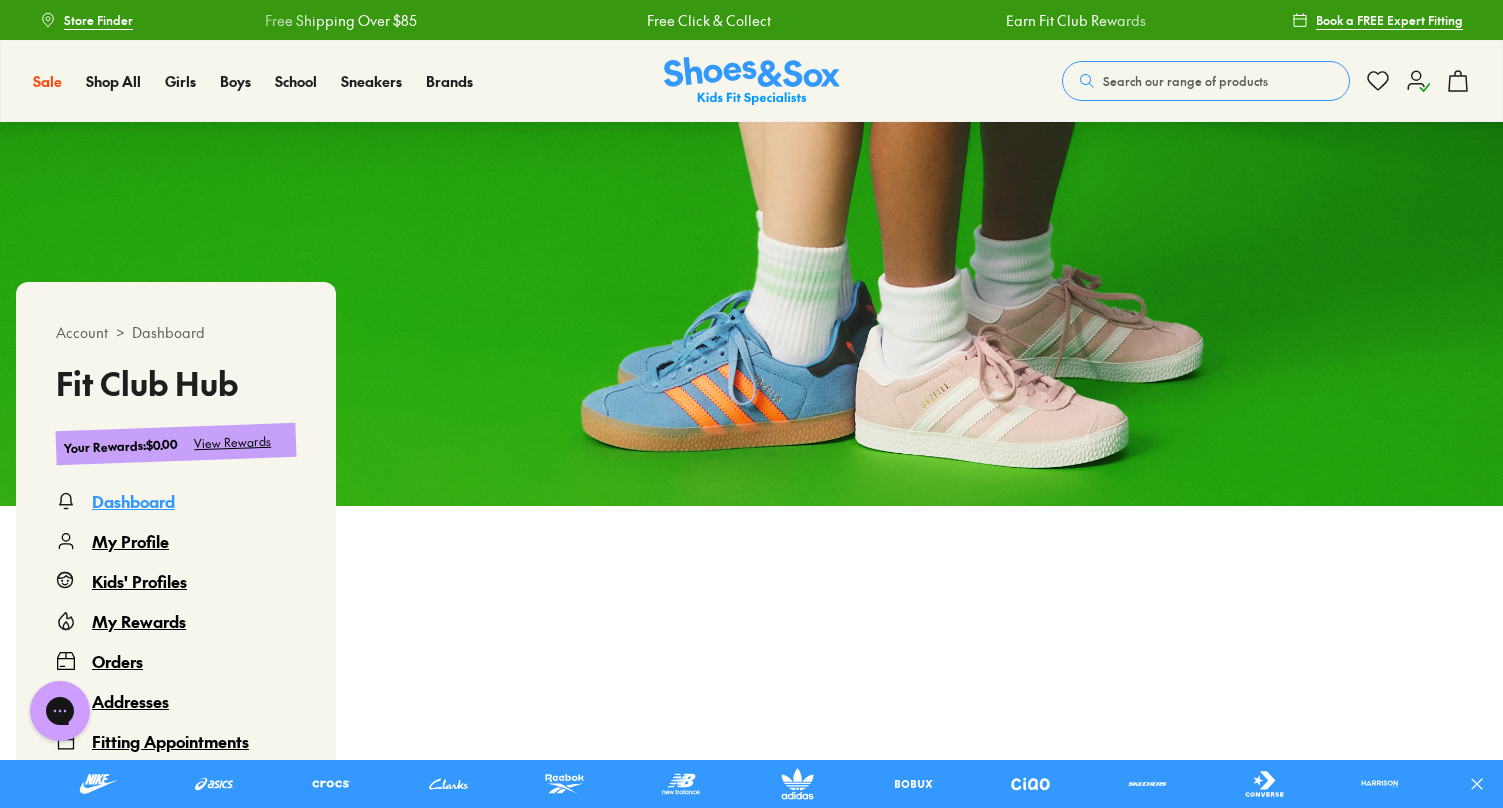 click on "Orders" at bounding box center (117, 661) 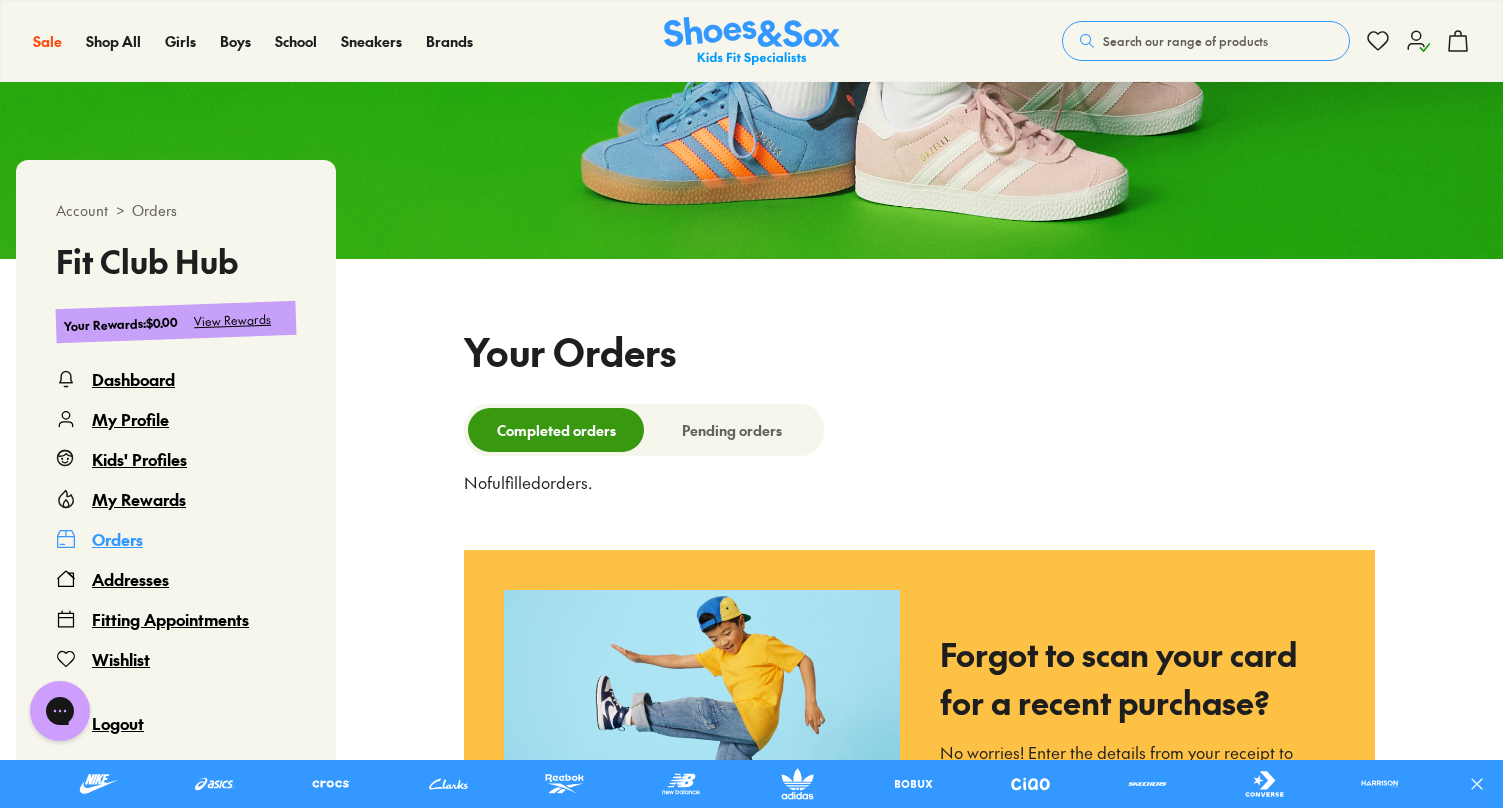 scroll, scrollTop: 548, scrollLeft: 0, axis: vertical 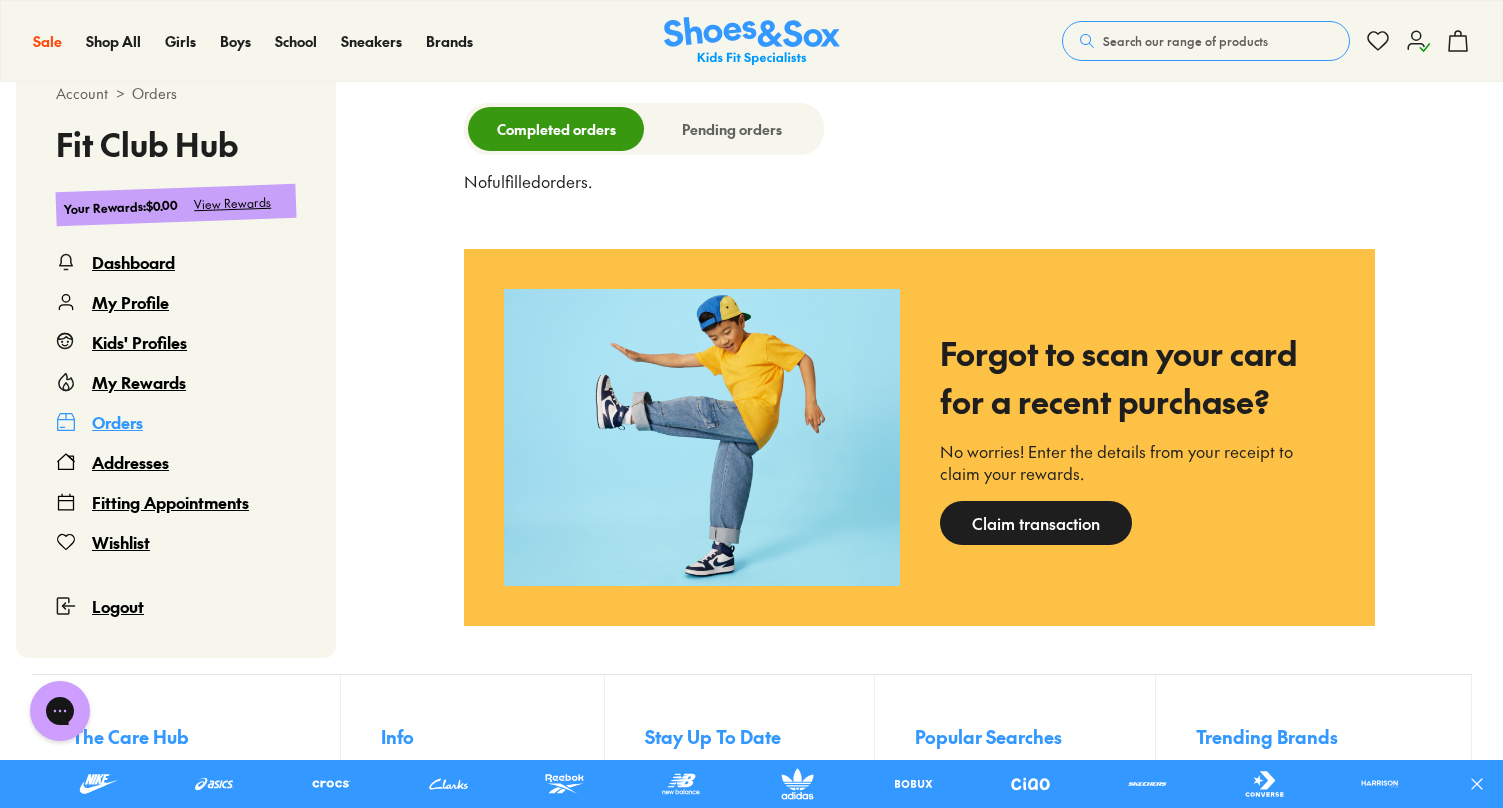 select 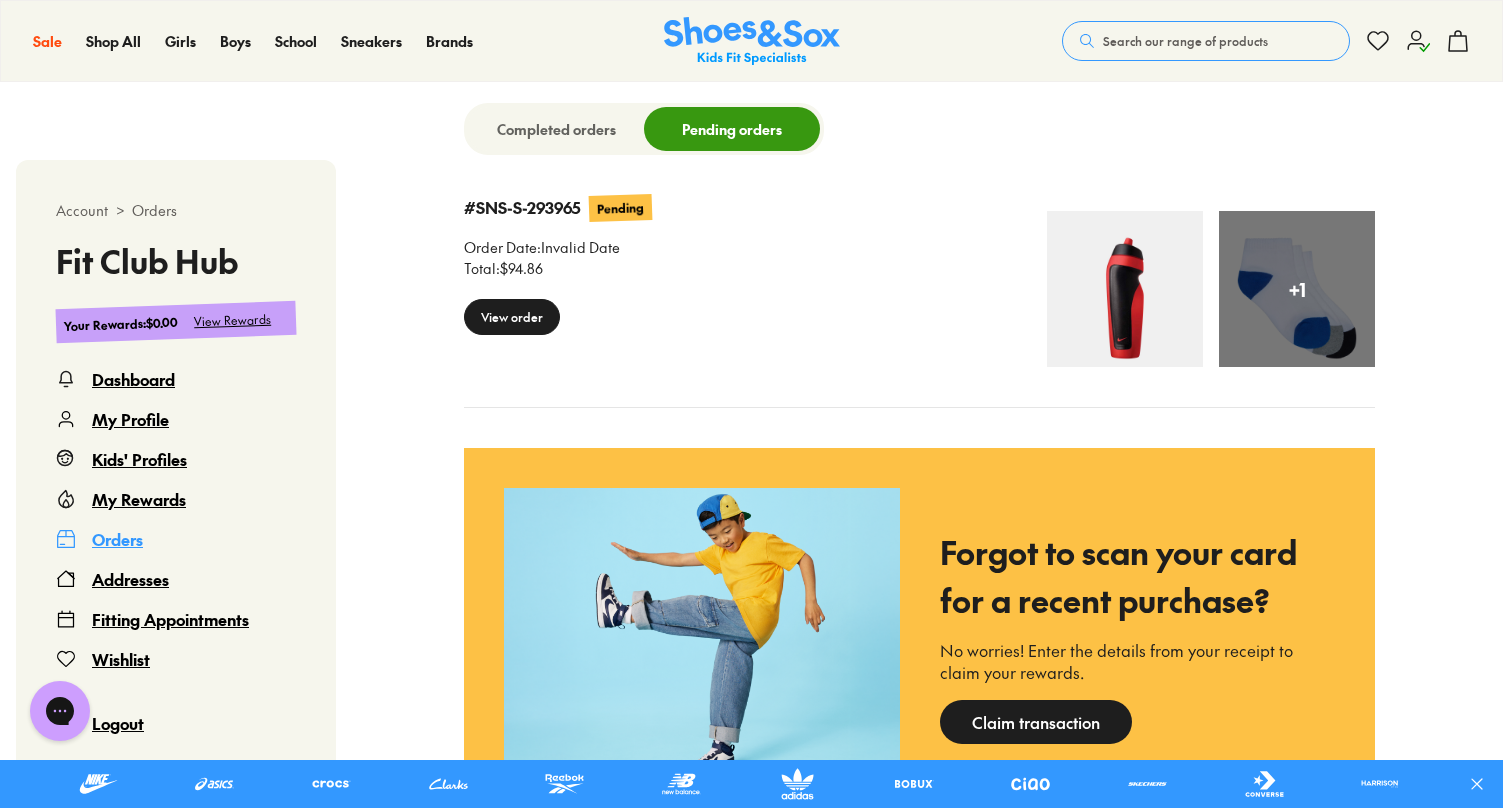 click on "View order" at bounding box center [512, 317] 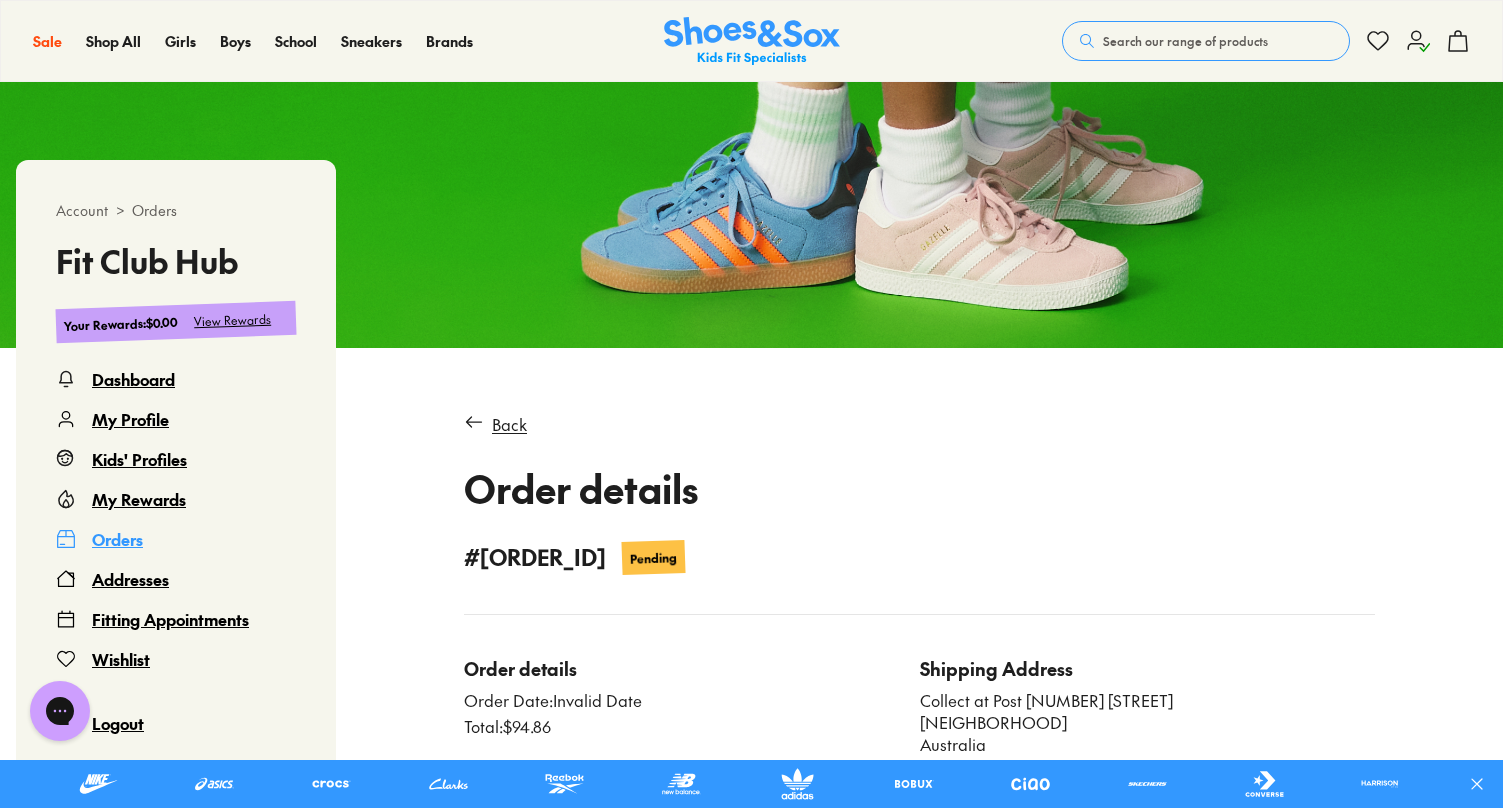 scroll, scrollTop: 495, scrollLeft: 0, axis: vertical 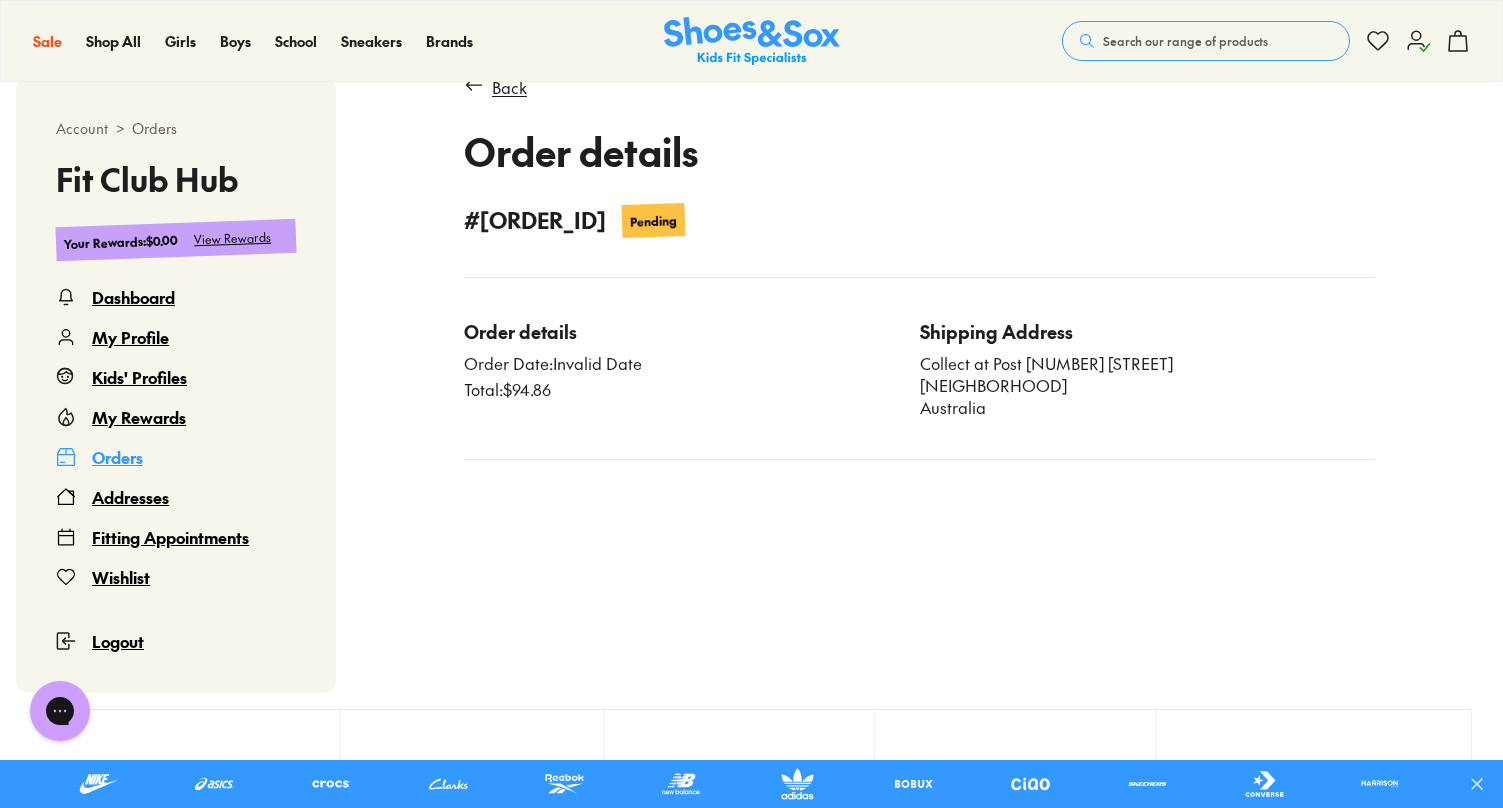 click on "Dashboard" at bounding box center (133, 297) 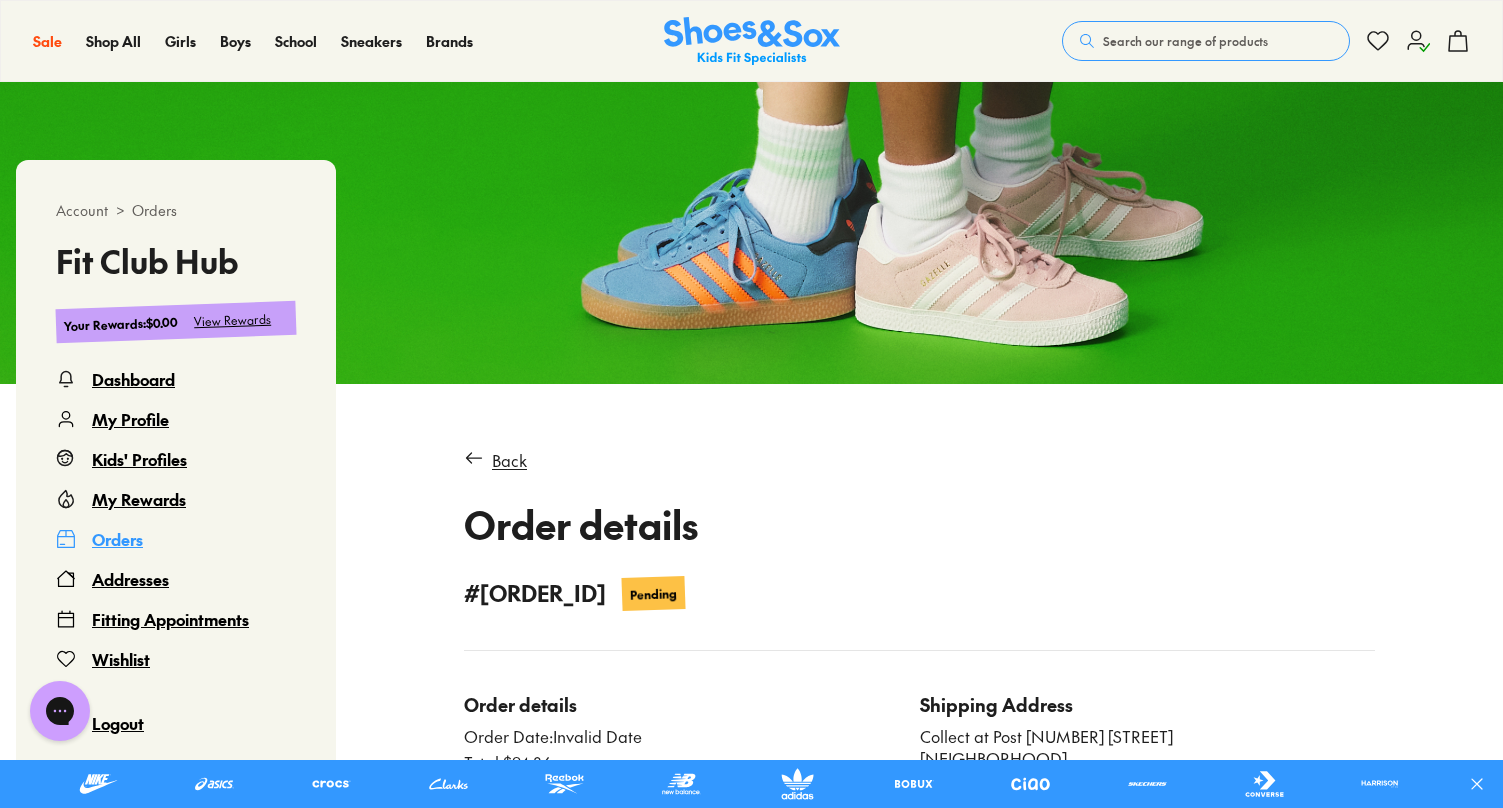click on "My Profile" at bounding box center [130, 419] 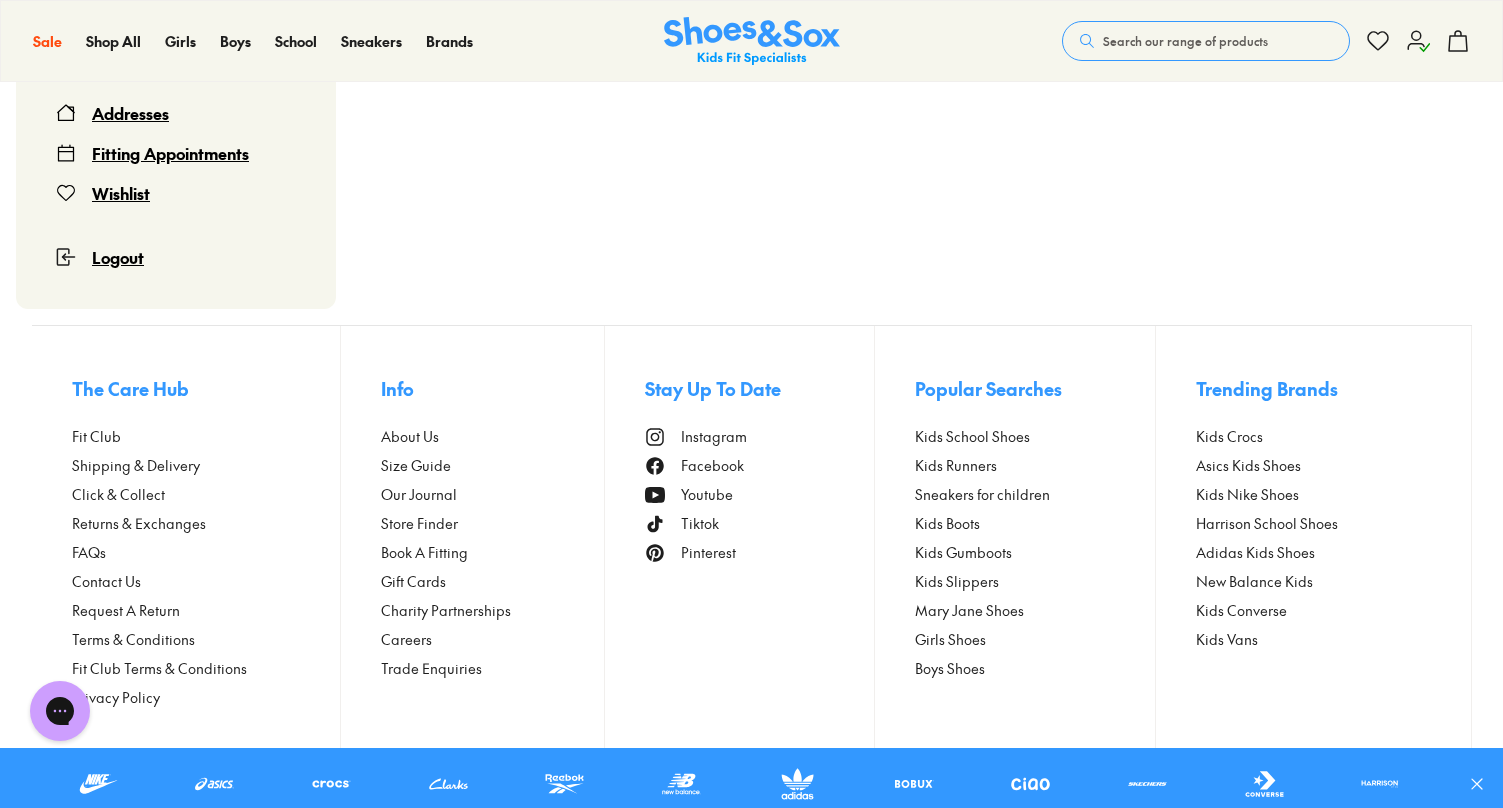 scroll, scrollTop: 460, scrollLeft: 0, axis: vertical 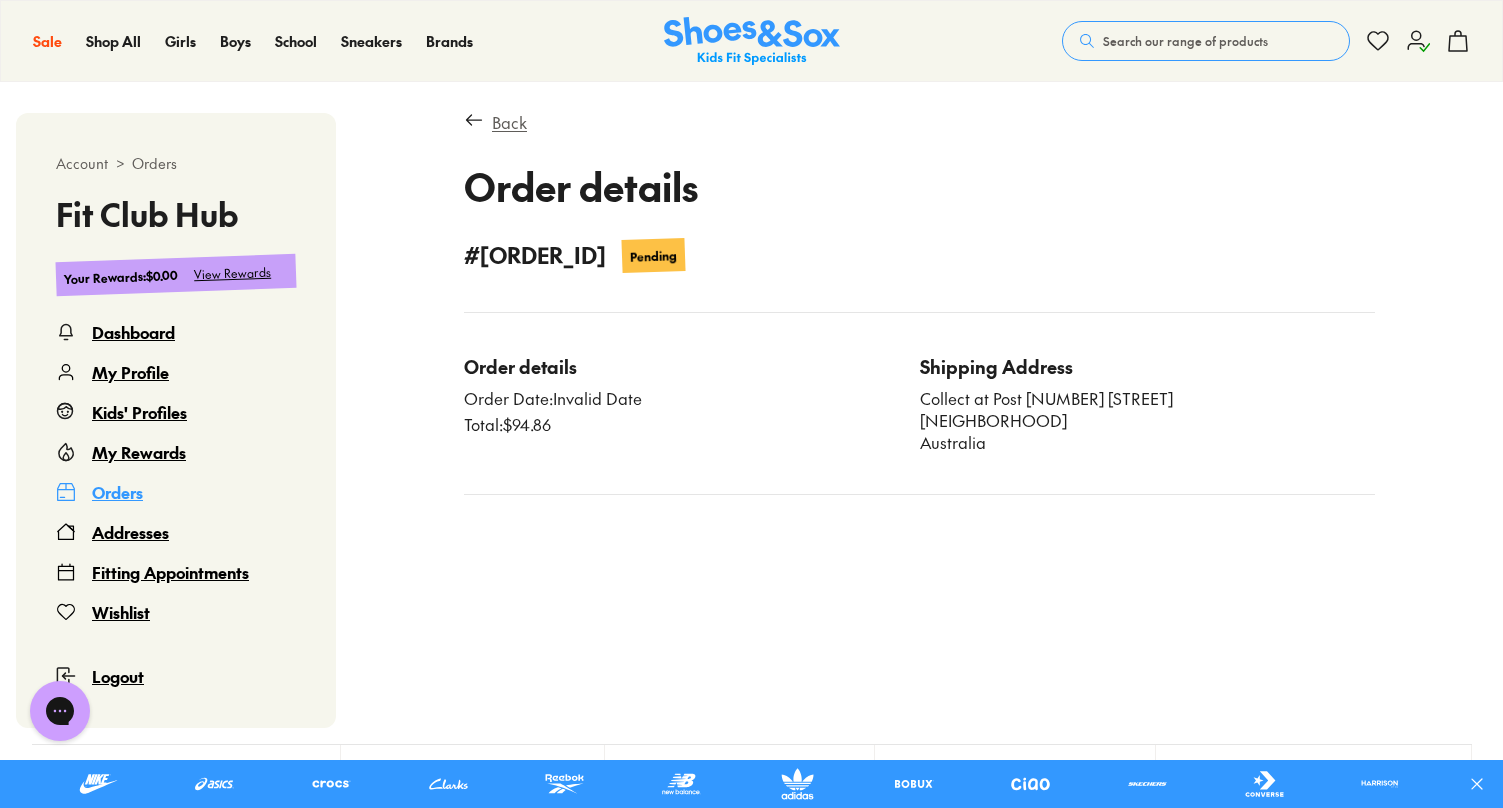 click on "Back" at bounding box center [509, 122] 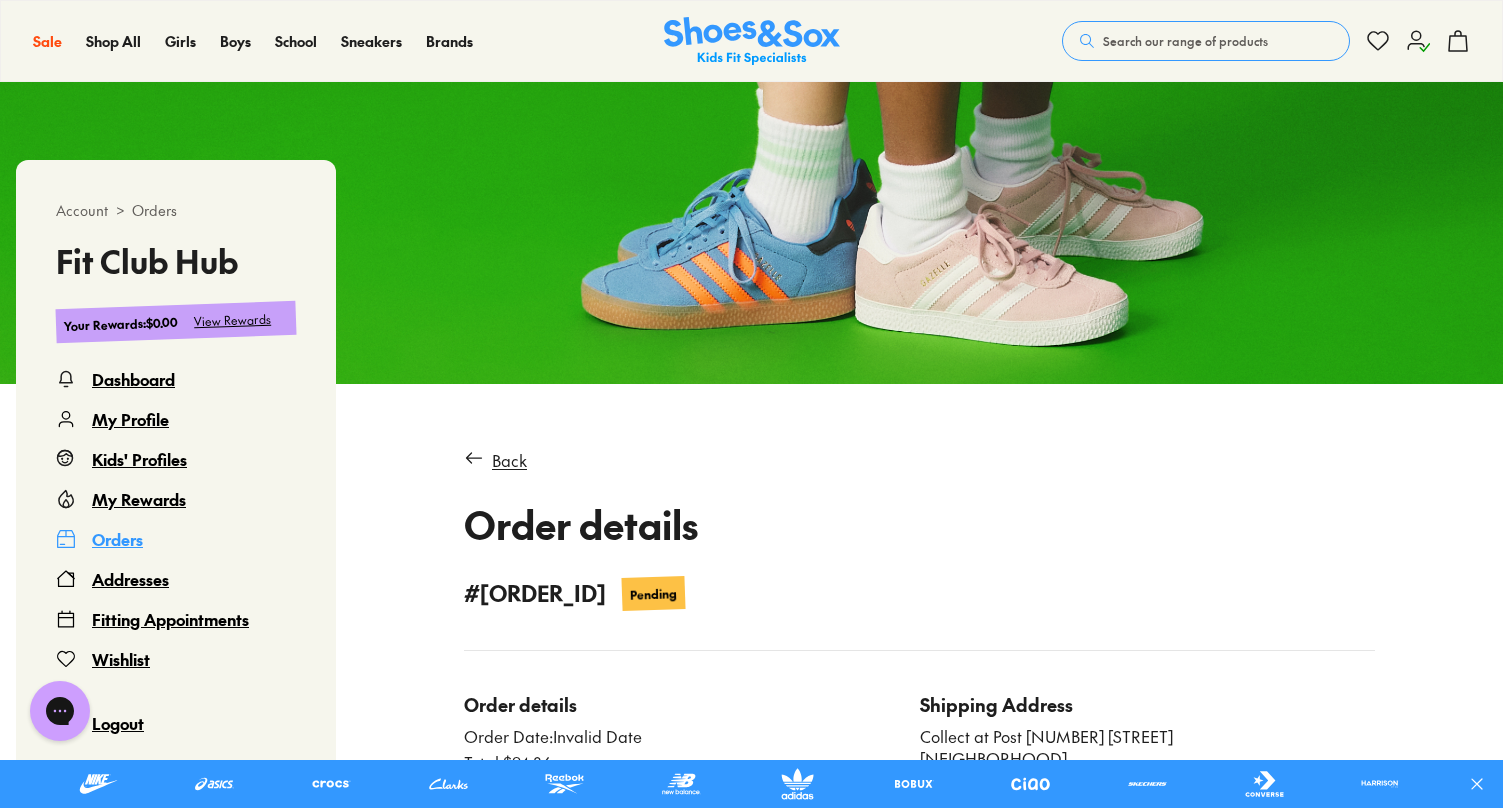 scroll, scrollTop: 442, scrollLeft: 0, axis: vertical 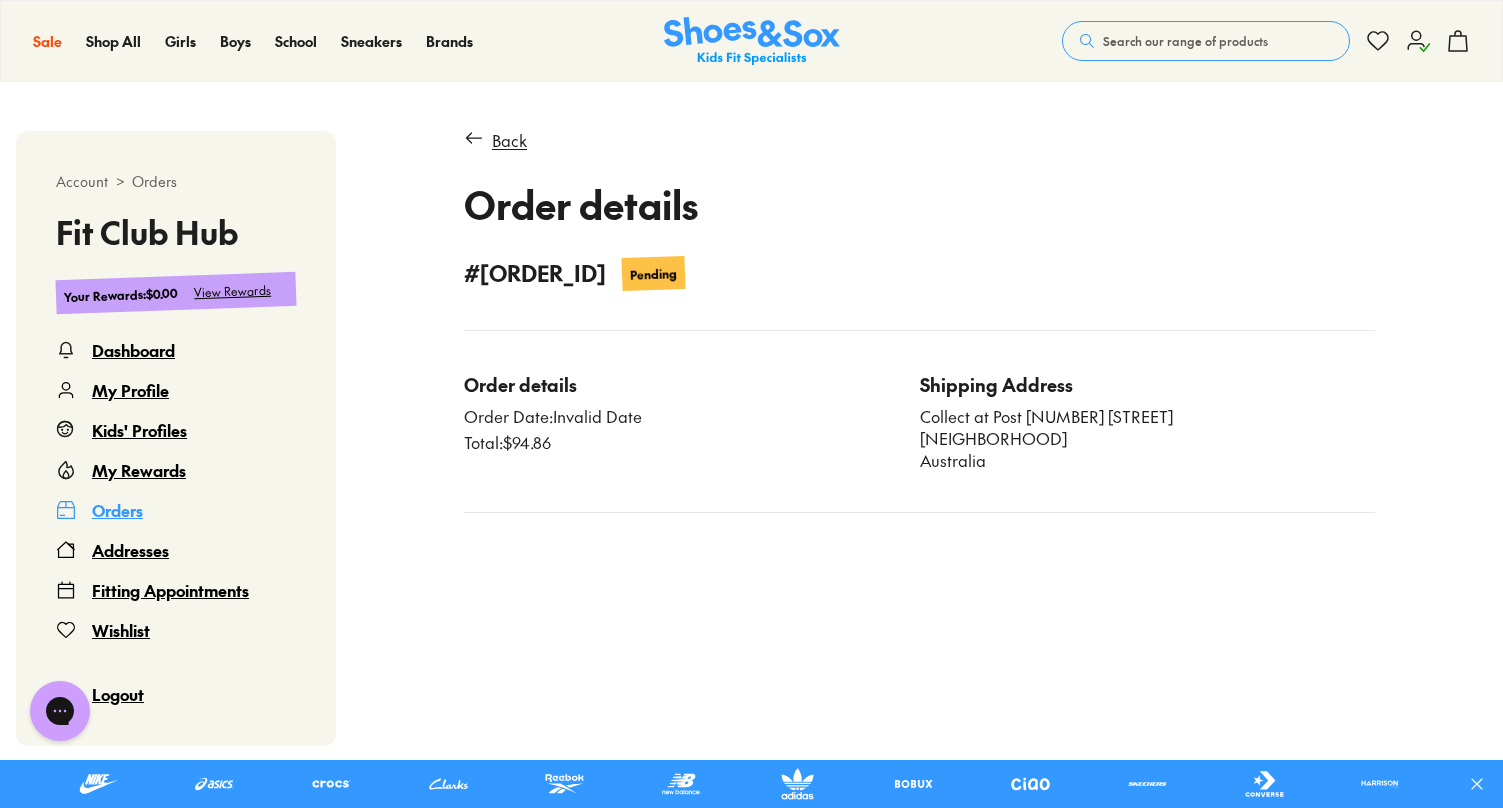 click on "Order details Order Date:  Invalid Date Total:  $94.86" at bounding box center (692, 421) 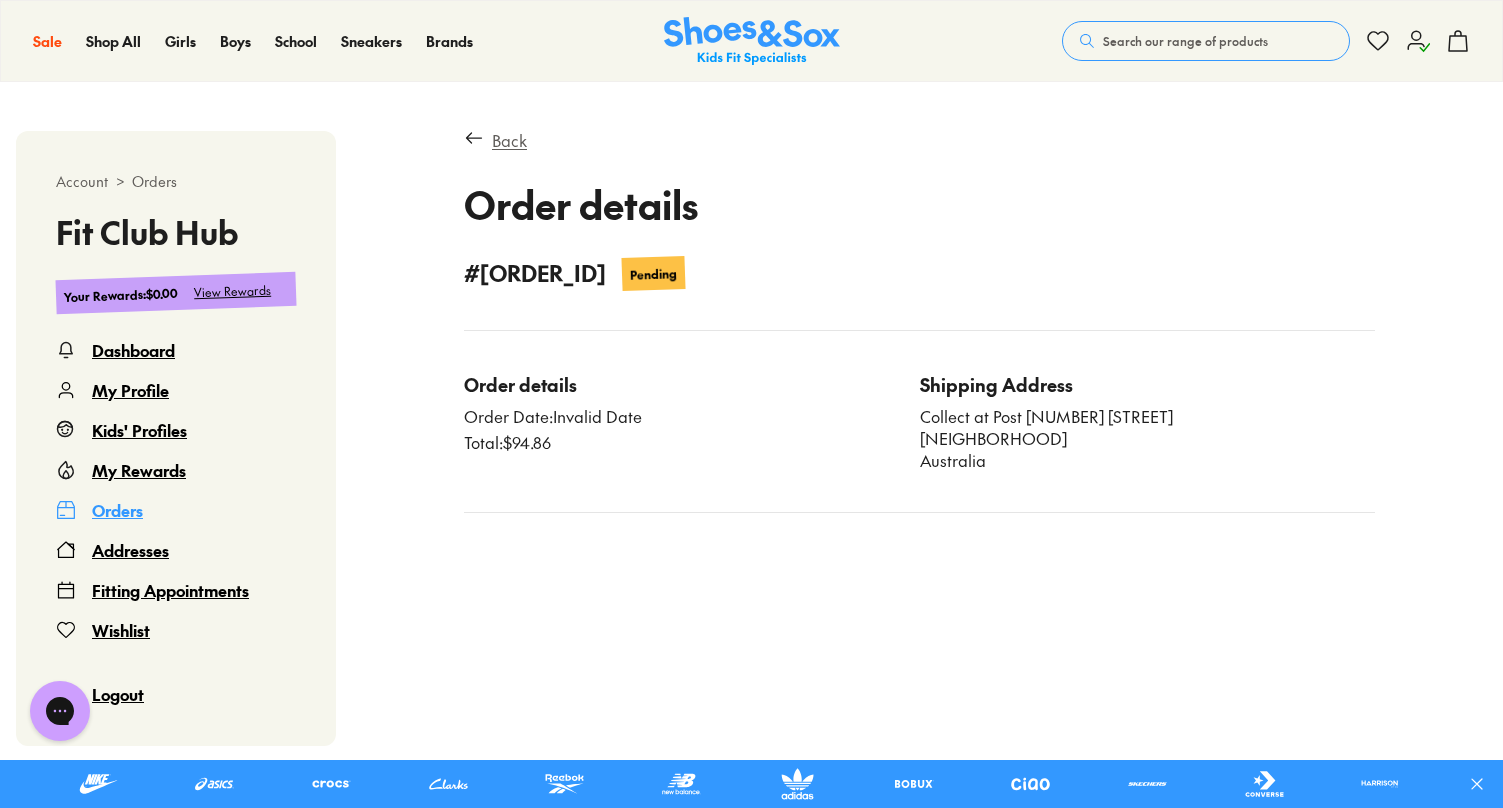 click on "Back" at bounding box center (509, 140) 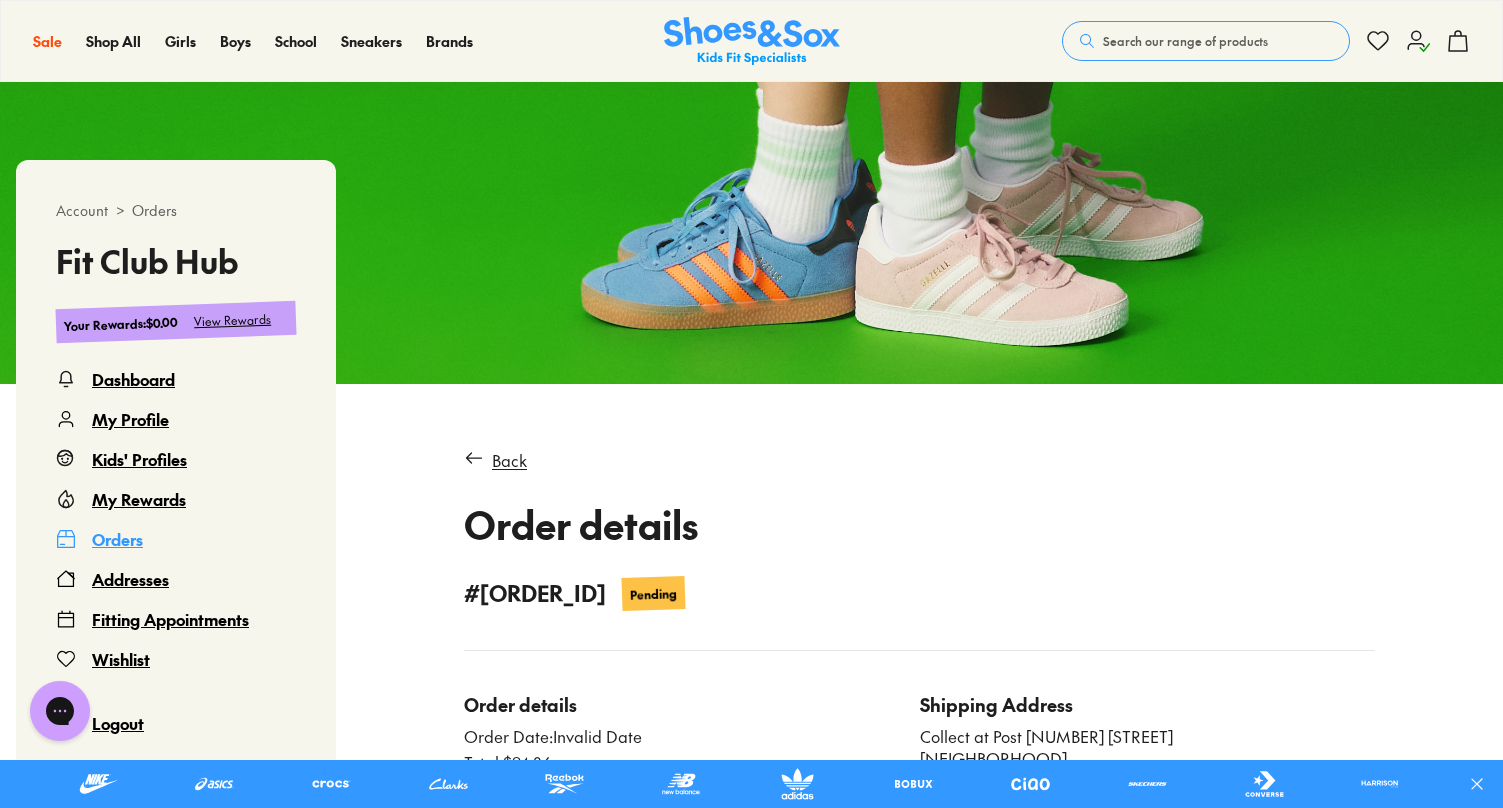 click on "Orders" at bounding box center [117, 539] 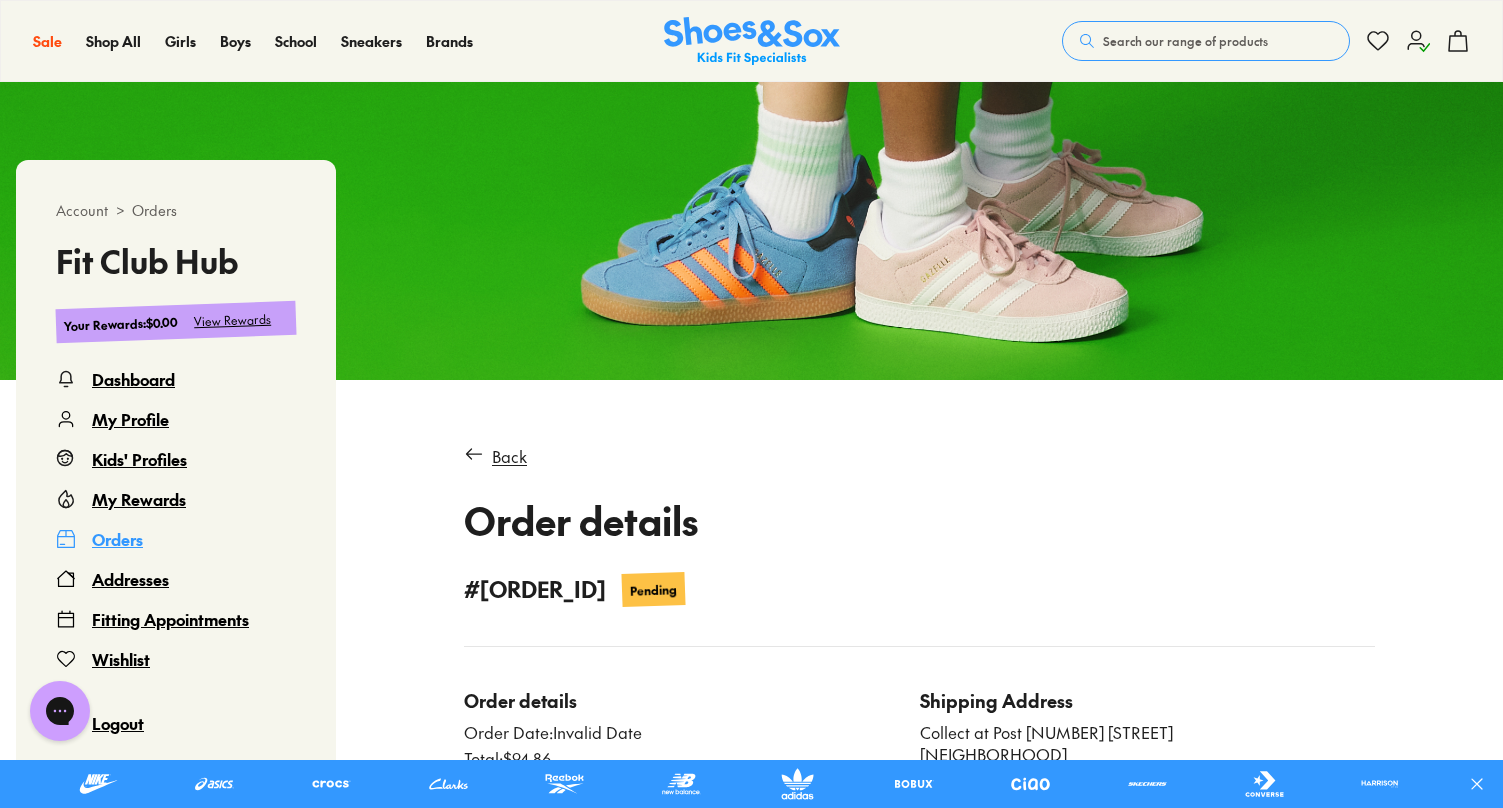 scroll, scrollTop: 168, scrollLeft: 0, axis: vertical 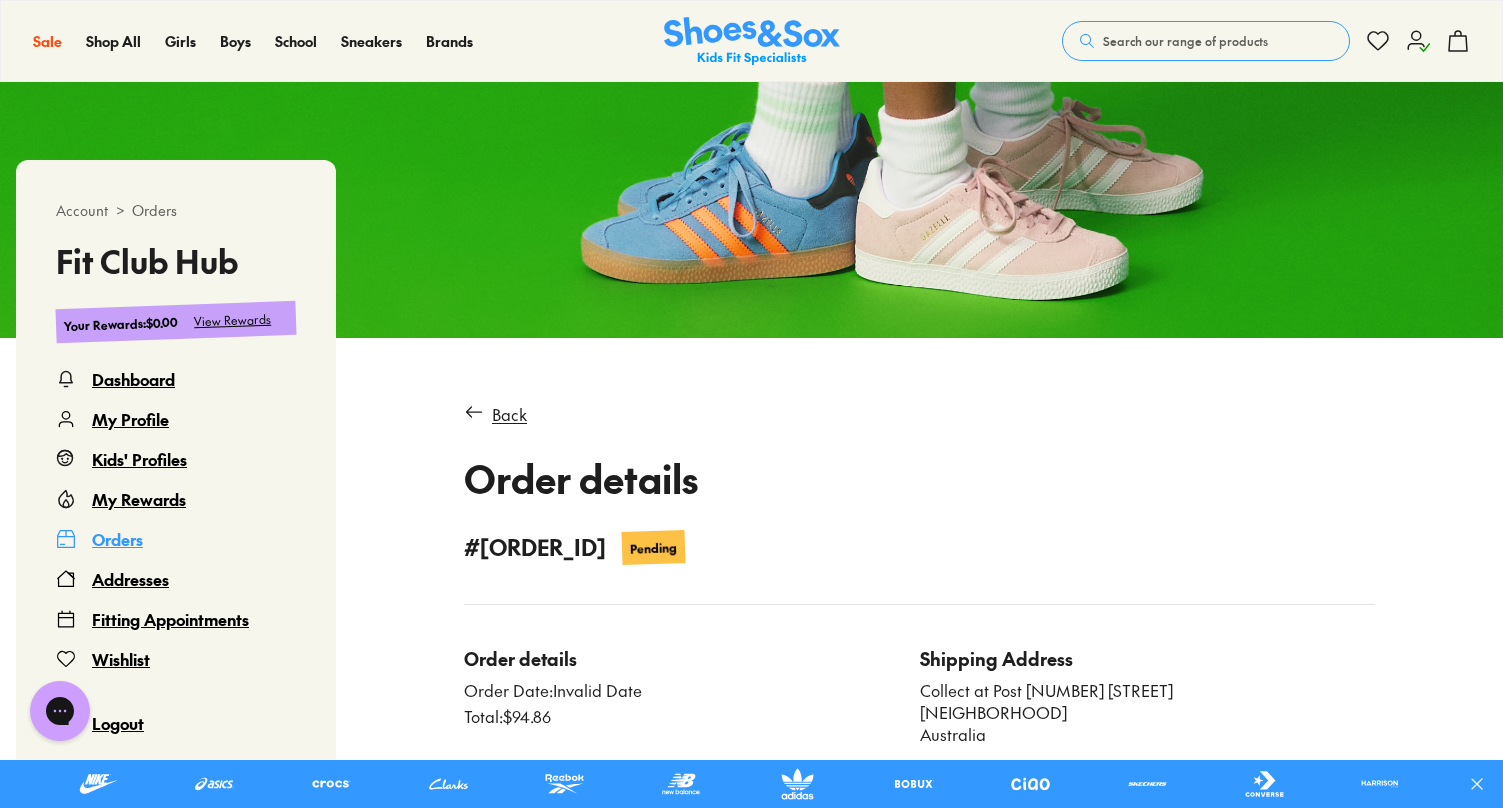 click on "Addresses" at bounding box center (130, 579) 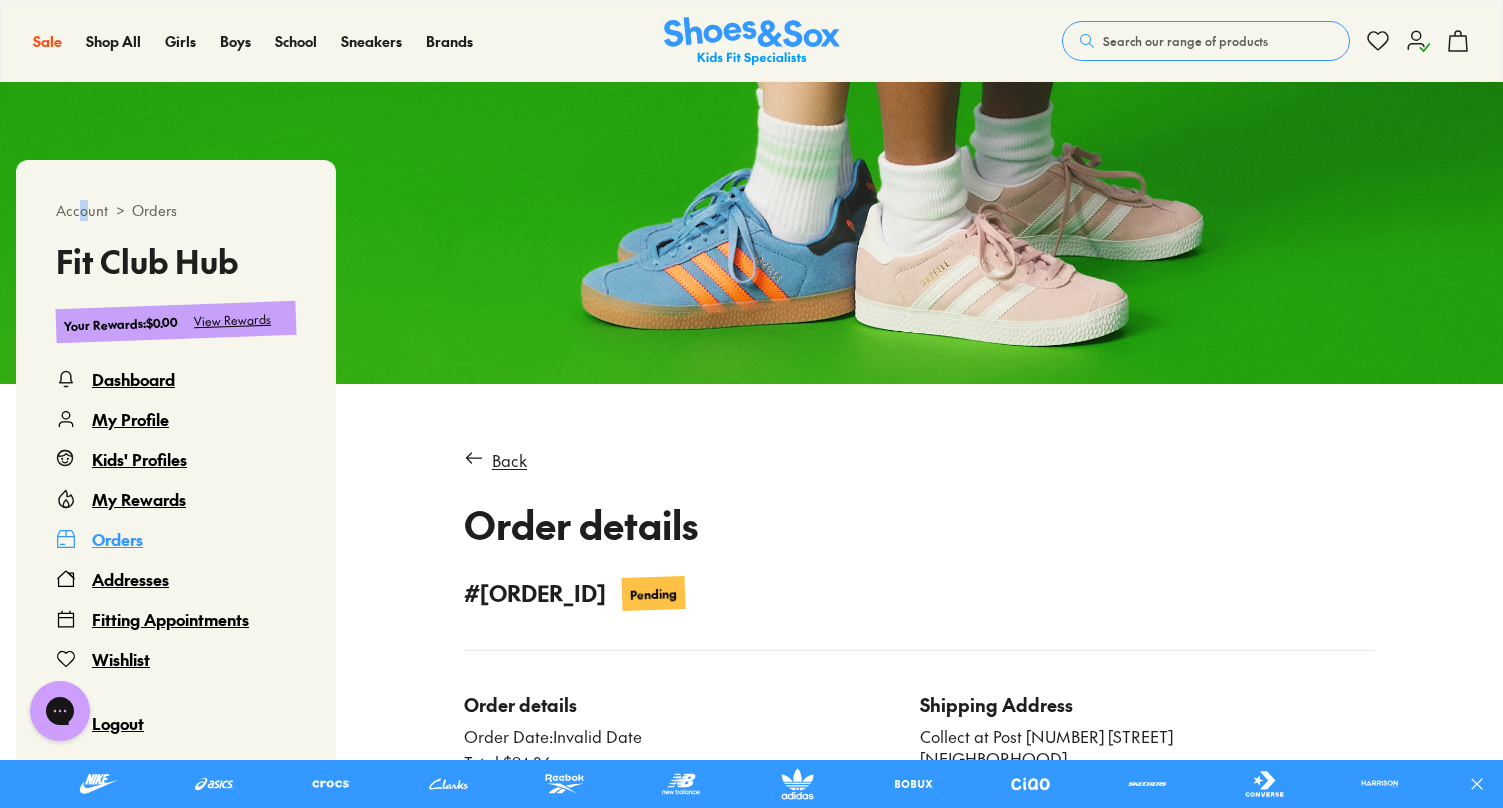 click on "Account" at bounding box center (82, 210) 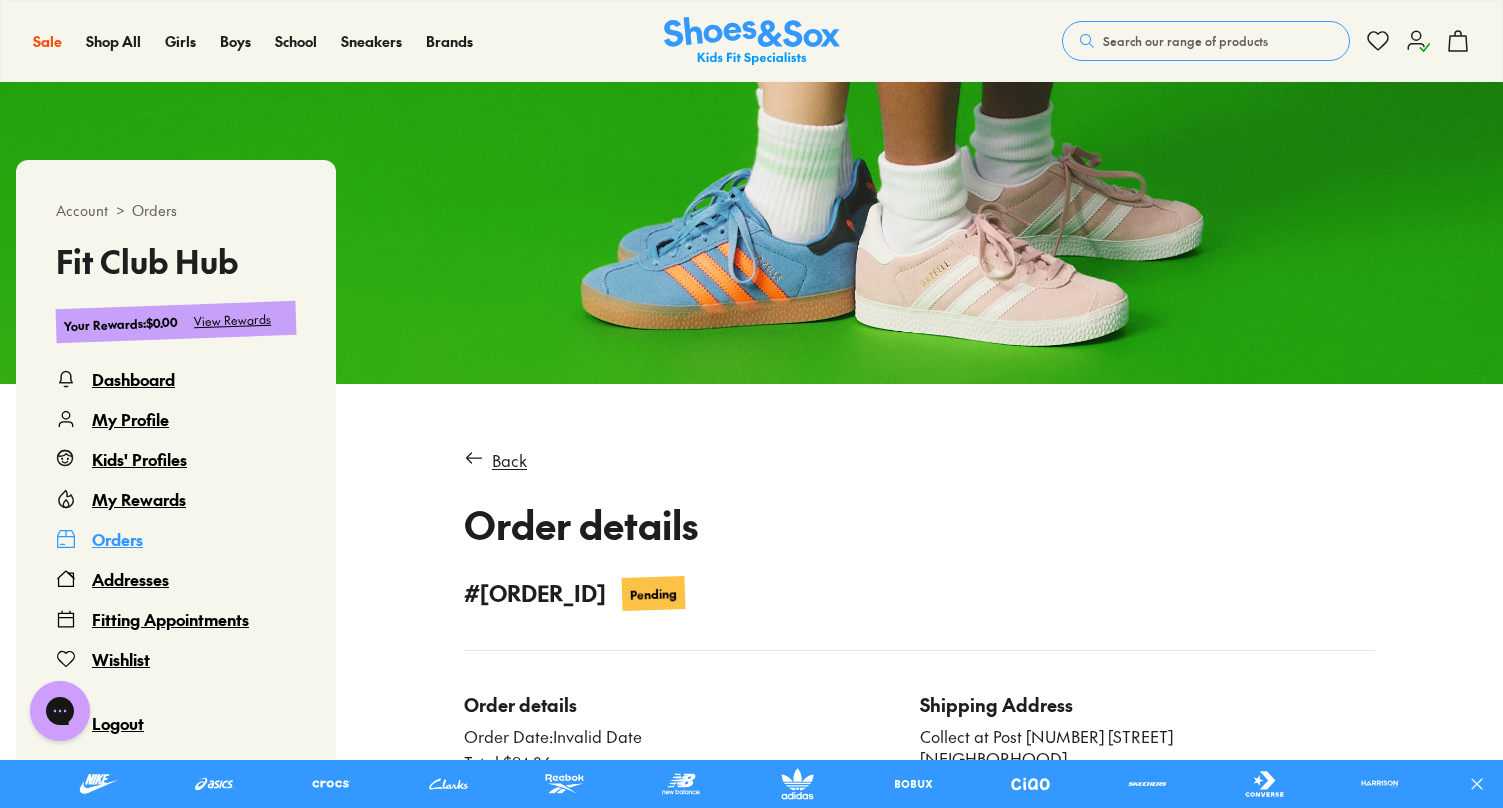 click on "Account" at bounding box center (82, 210) 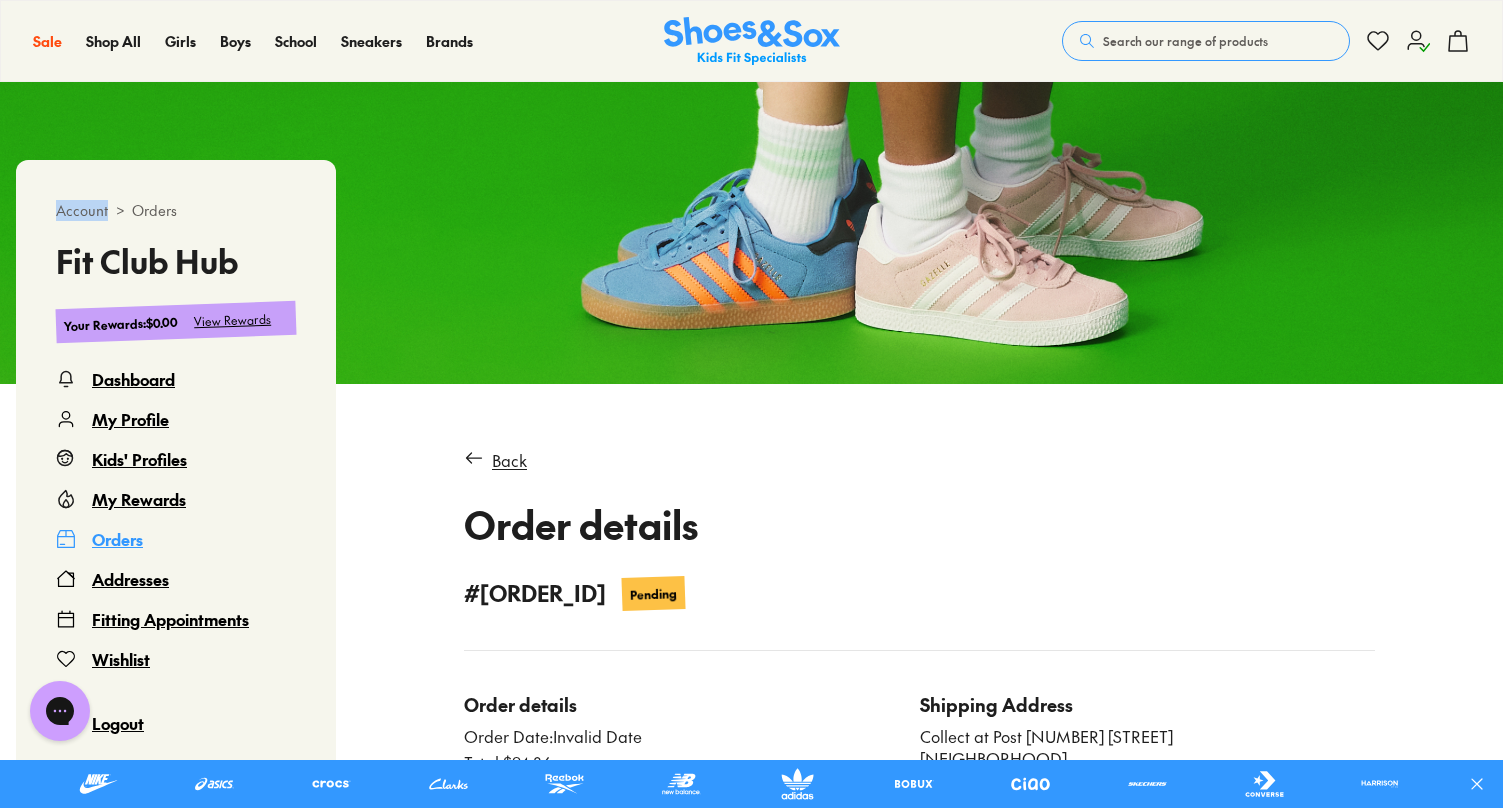 click on "Account" at bounding box center [82, 210] 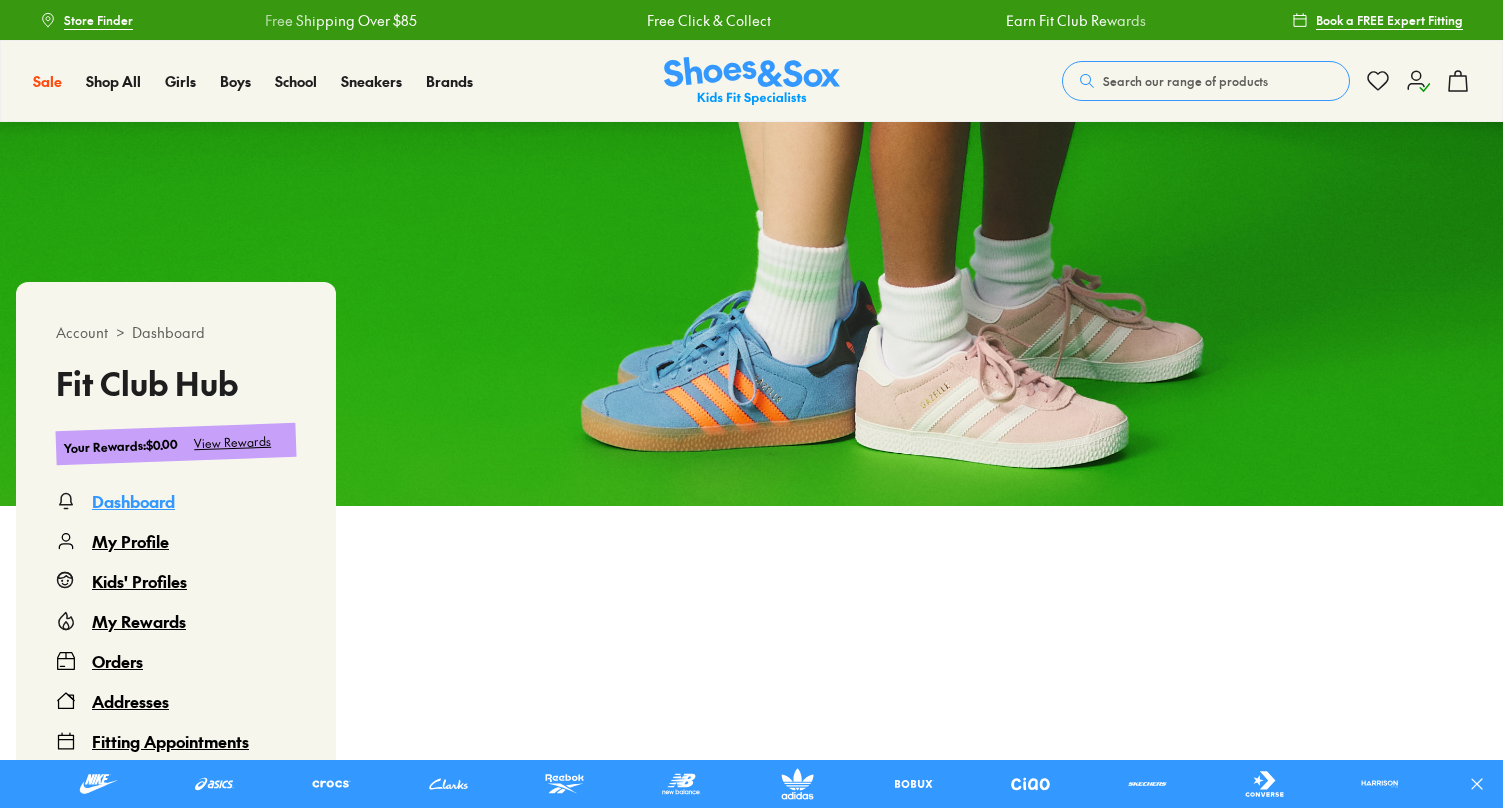 scroll, scrollTop: 0, scrollLeft: 0, axis: both 